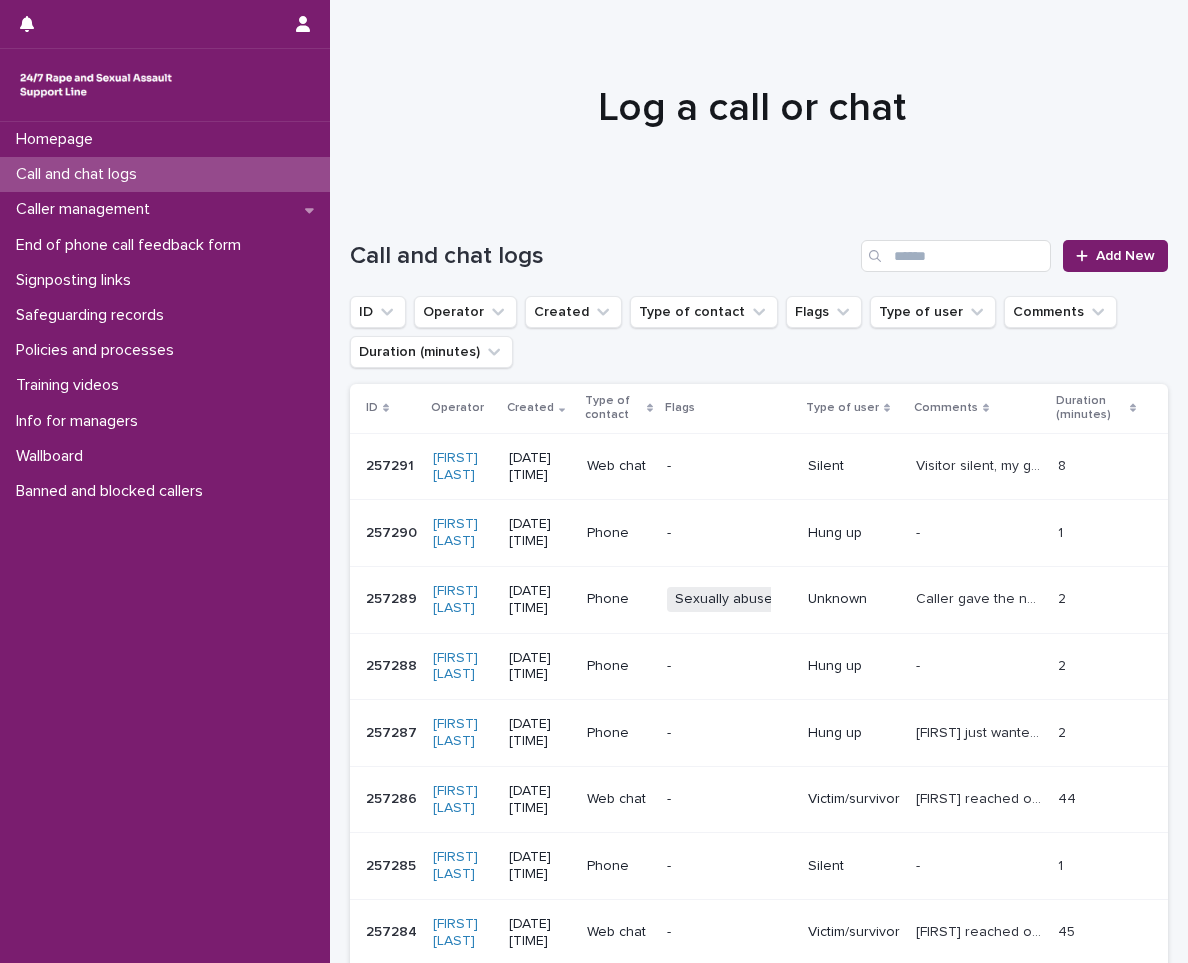 scroll, scrollTop: 0, scrollLeft: 0, axis: both 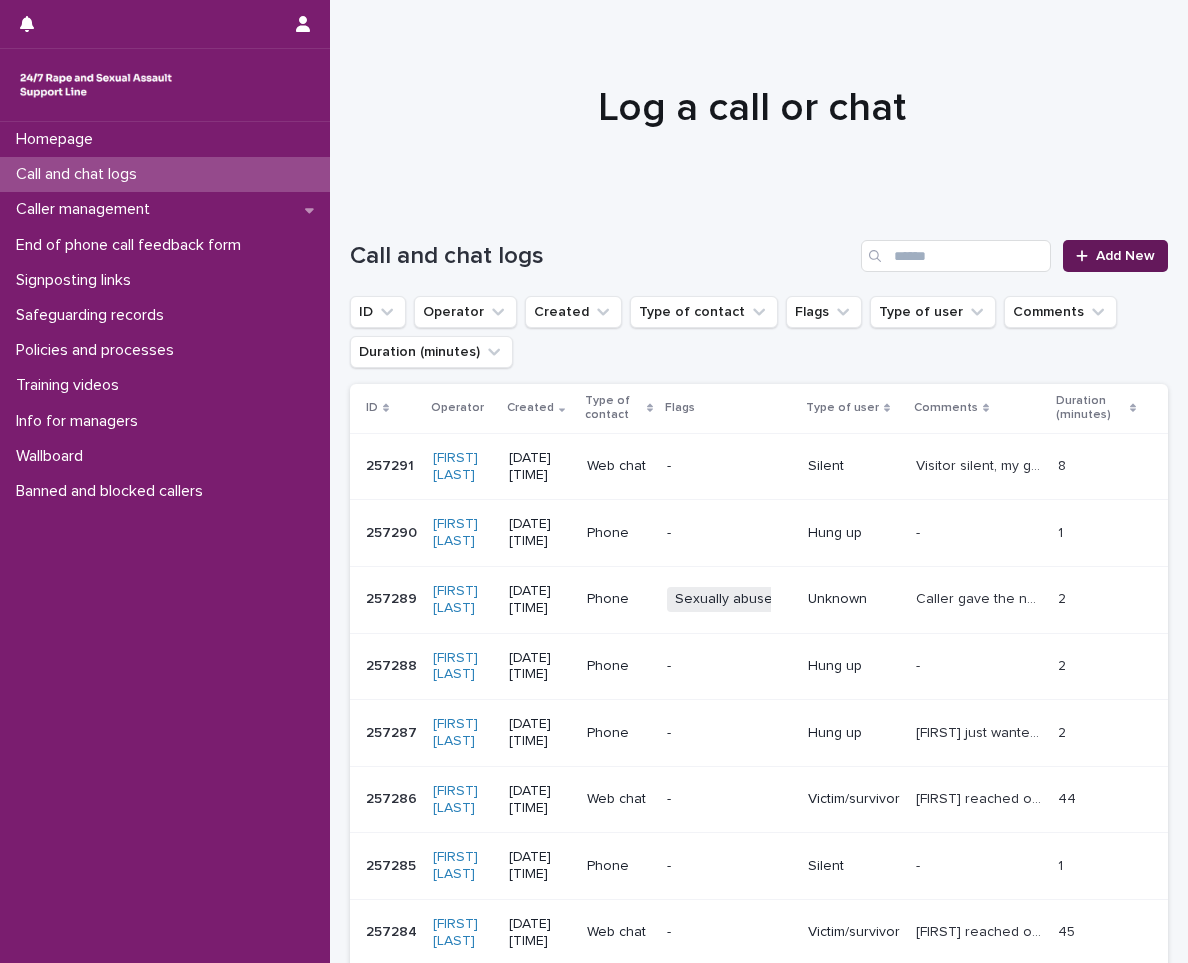 click on "Add New" at bounding box center [1115, 256] 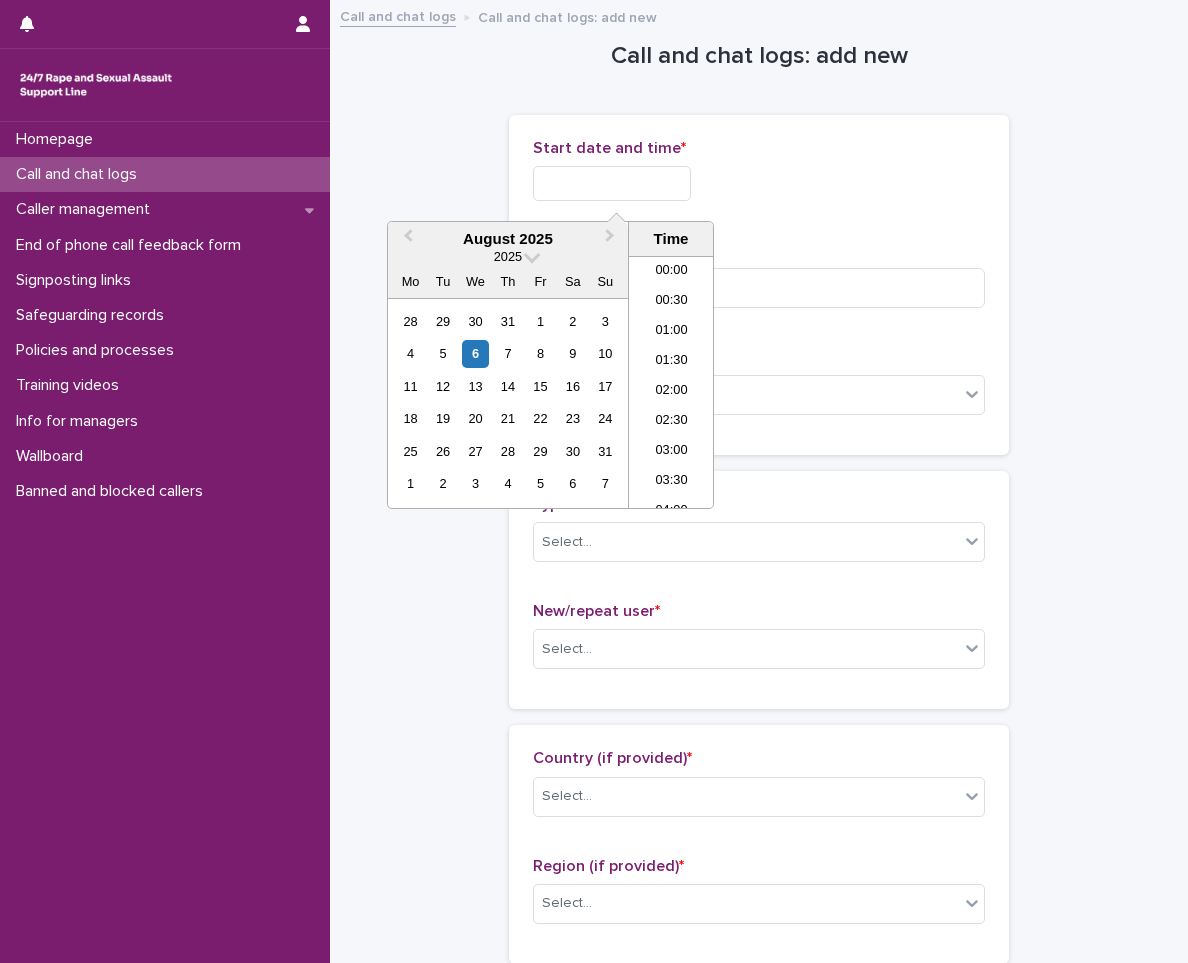 click at bounding box center [612, 183] 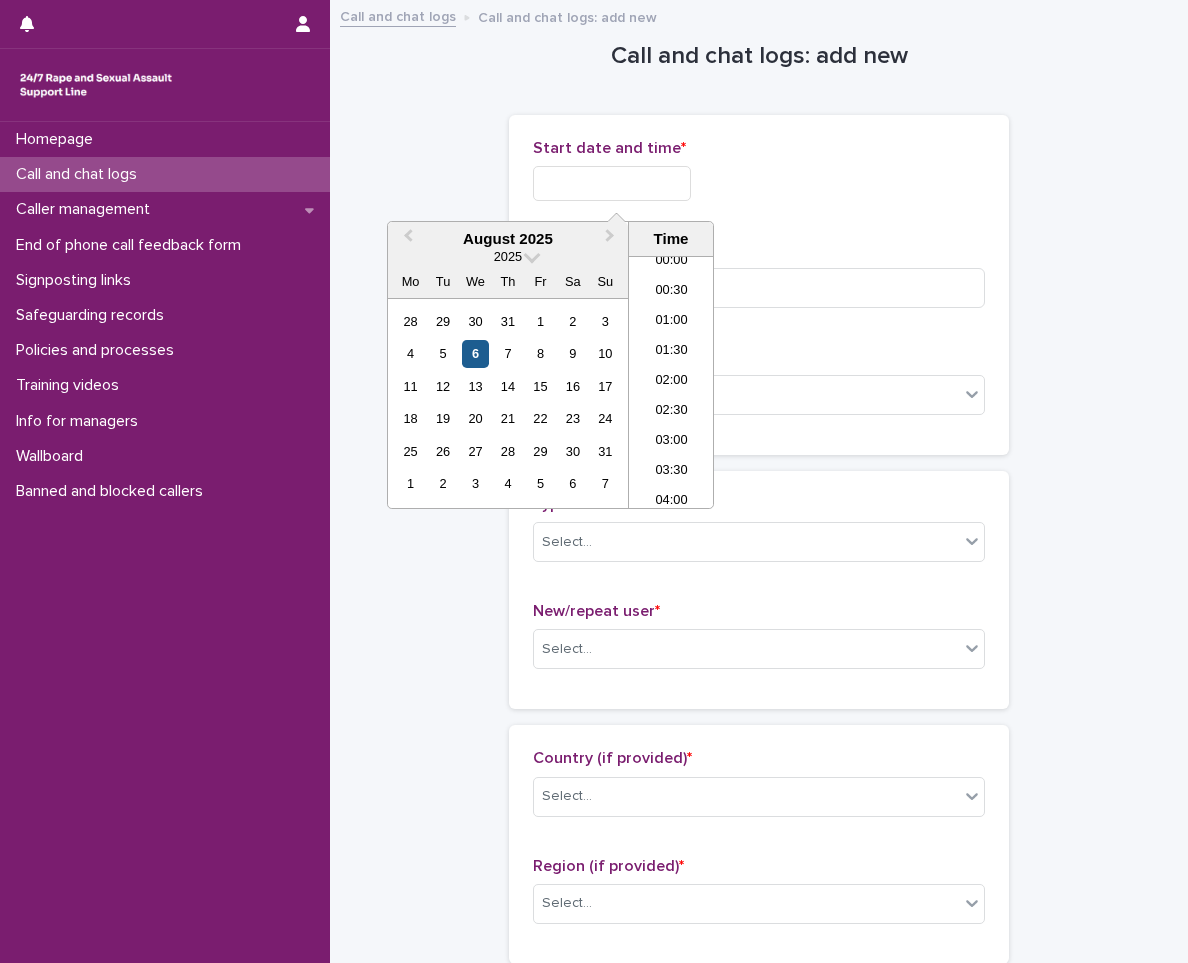 click on "6" at bounding box center (475, 353) 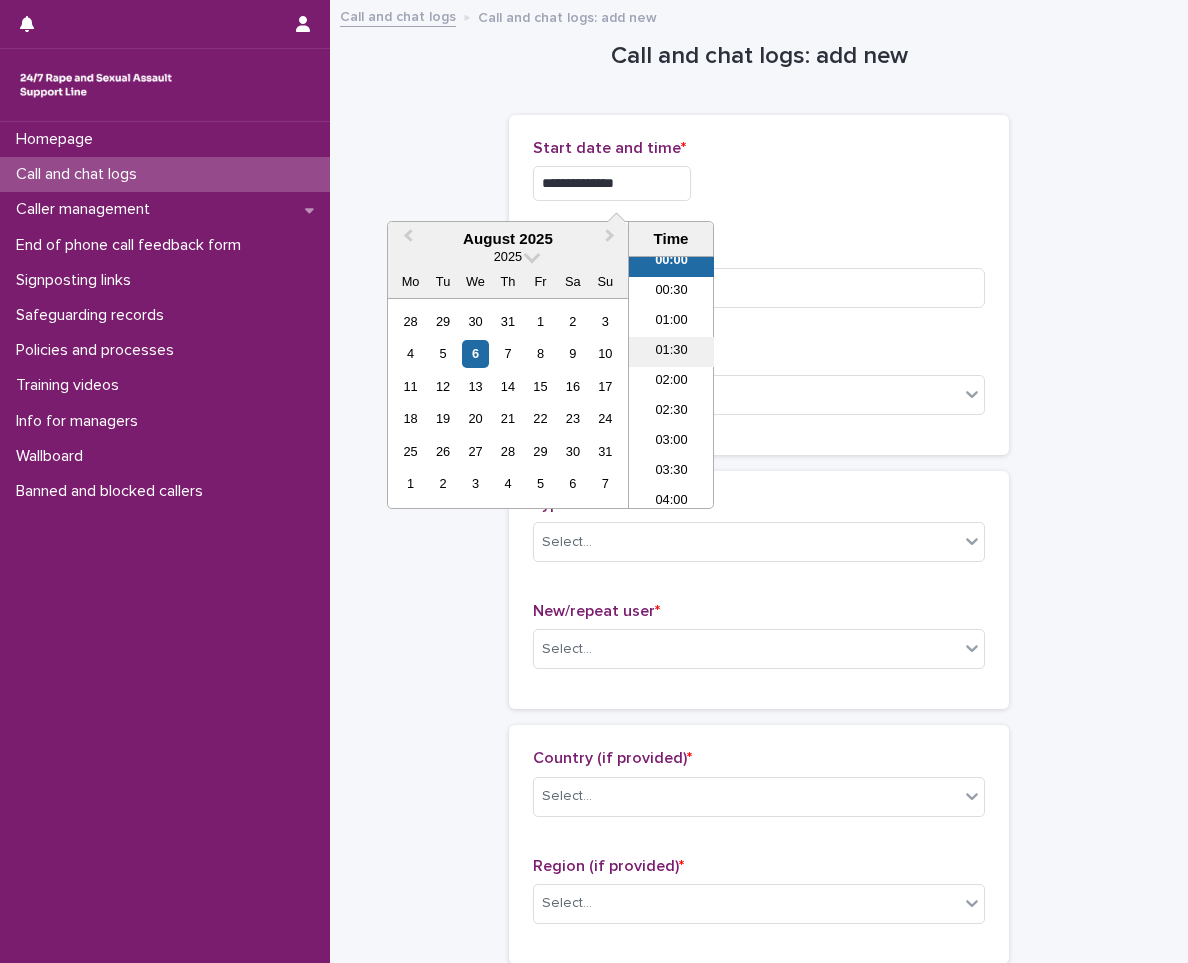 click on "01:30" at bounding box center (671, 352) 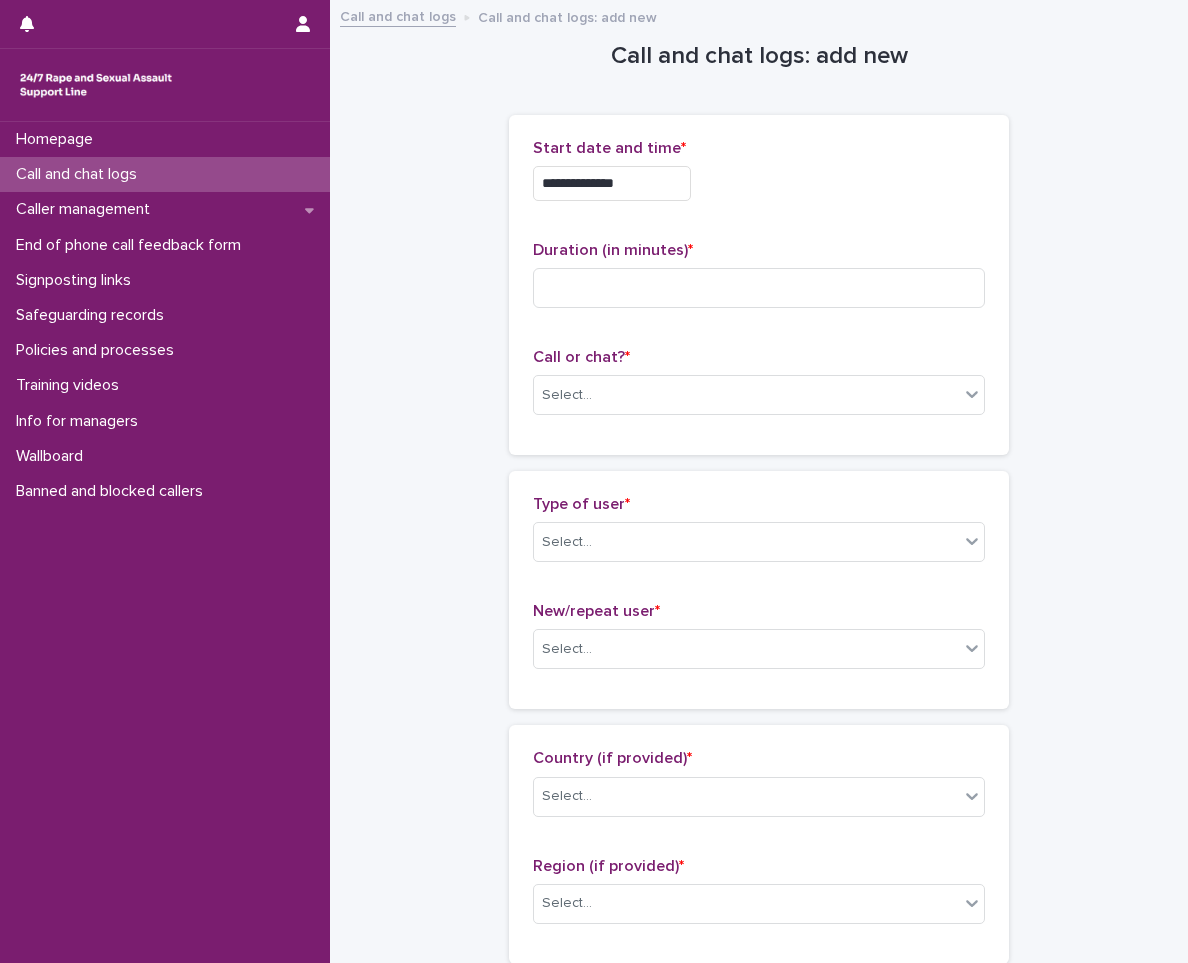 click on "**********" at bounding box center [612, 183] 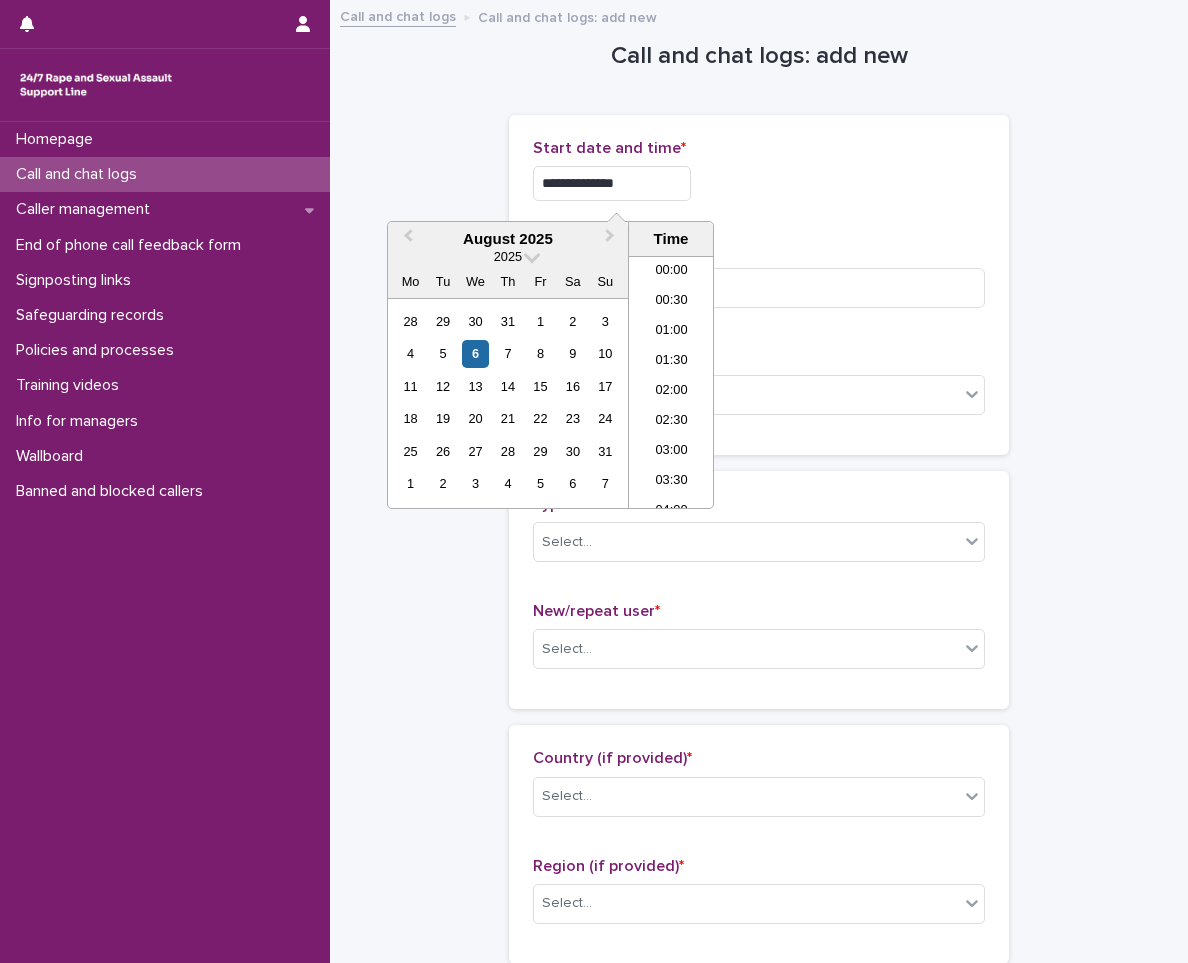 type on "**********" 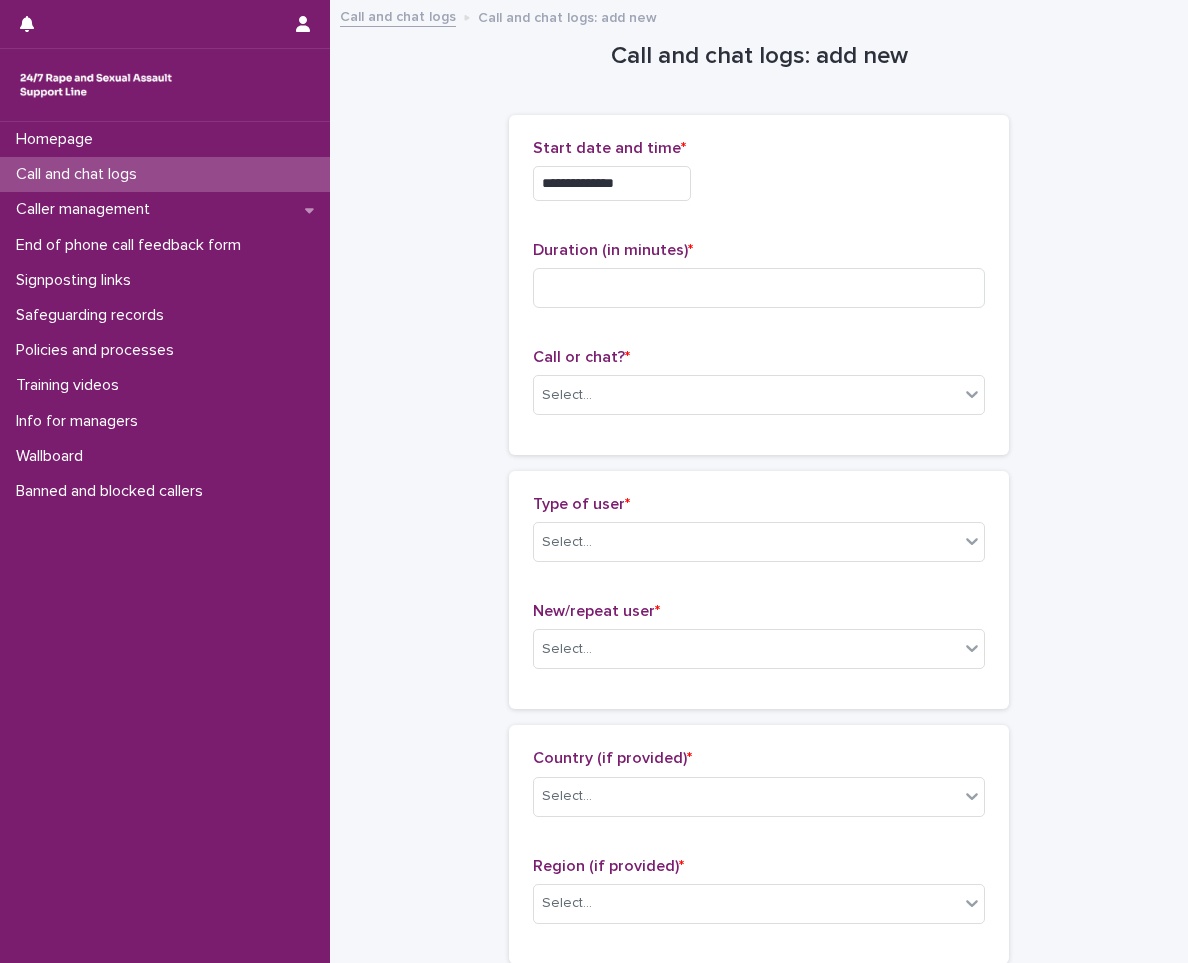 click on "Duration (in minutes) *" at bounding box center [759, 282] 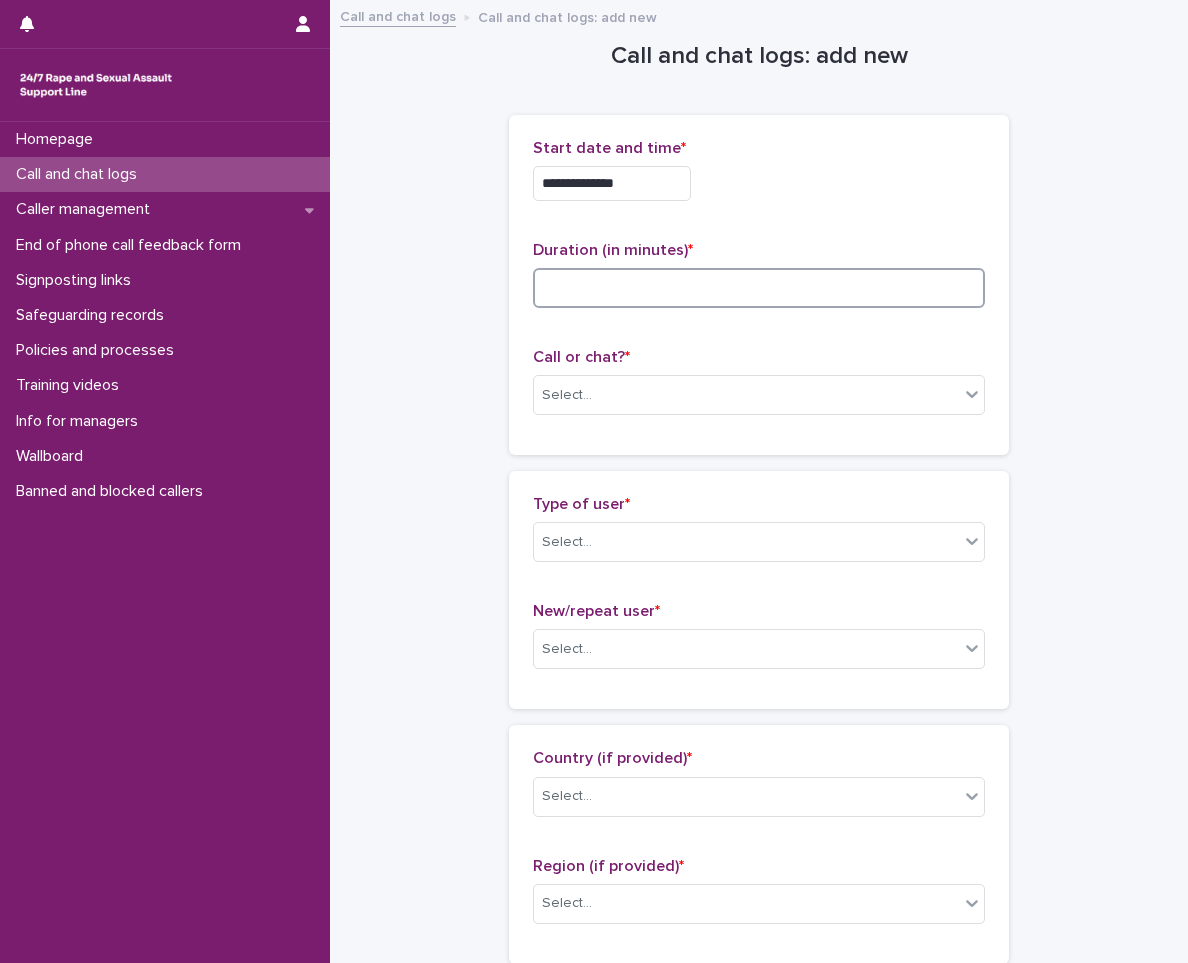 click at bounding box center [759, 288] 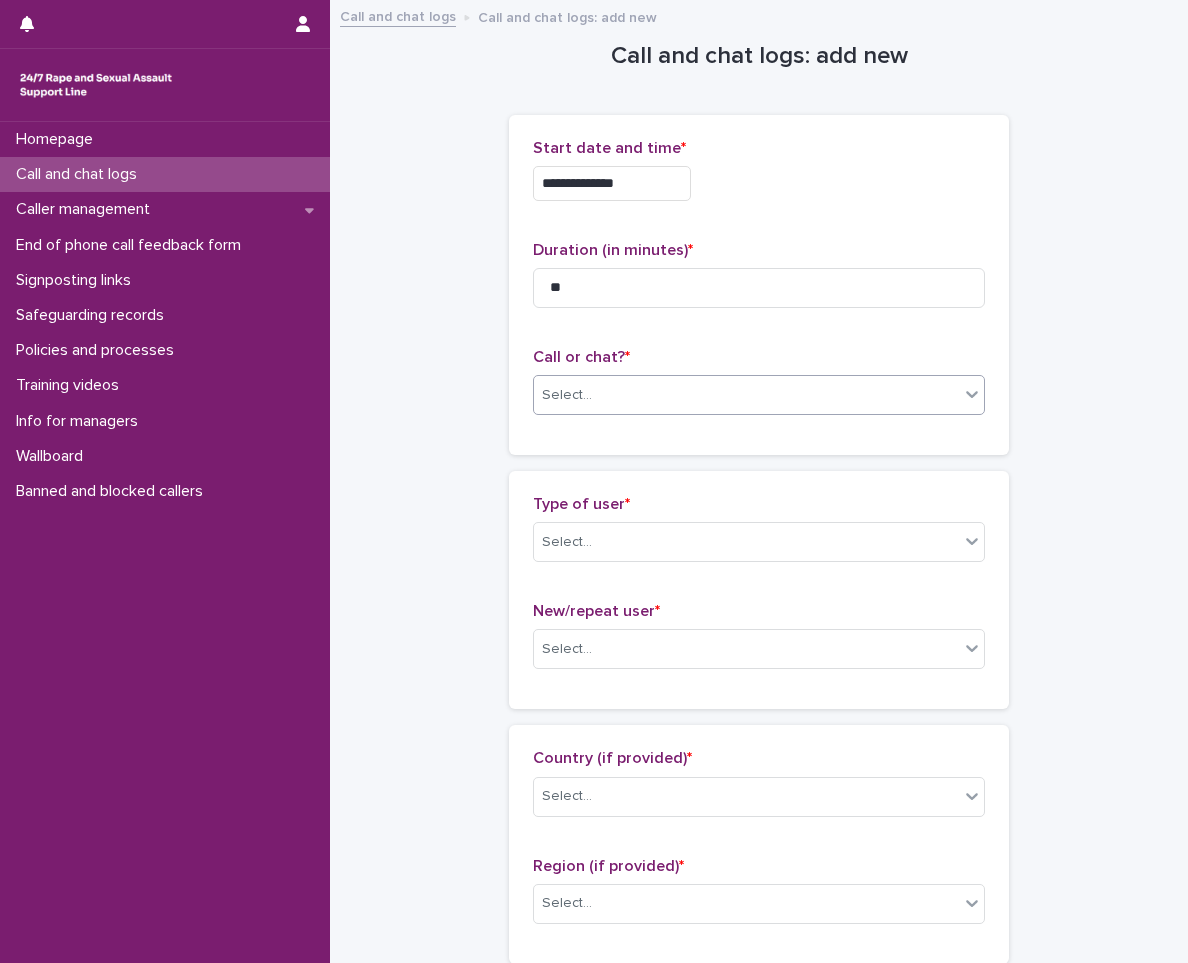click on "Select..." at bounding box center (759, 395) 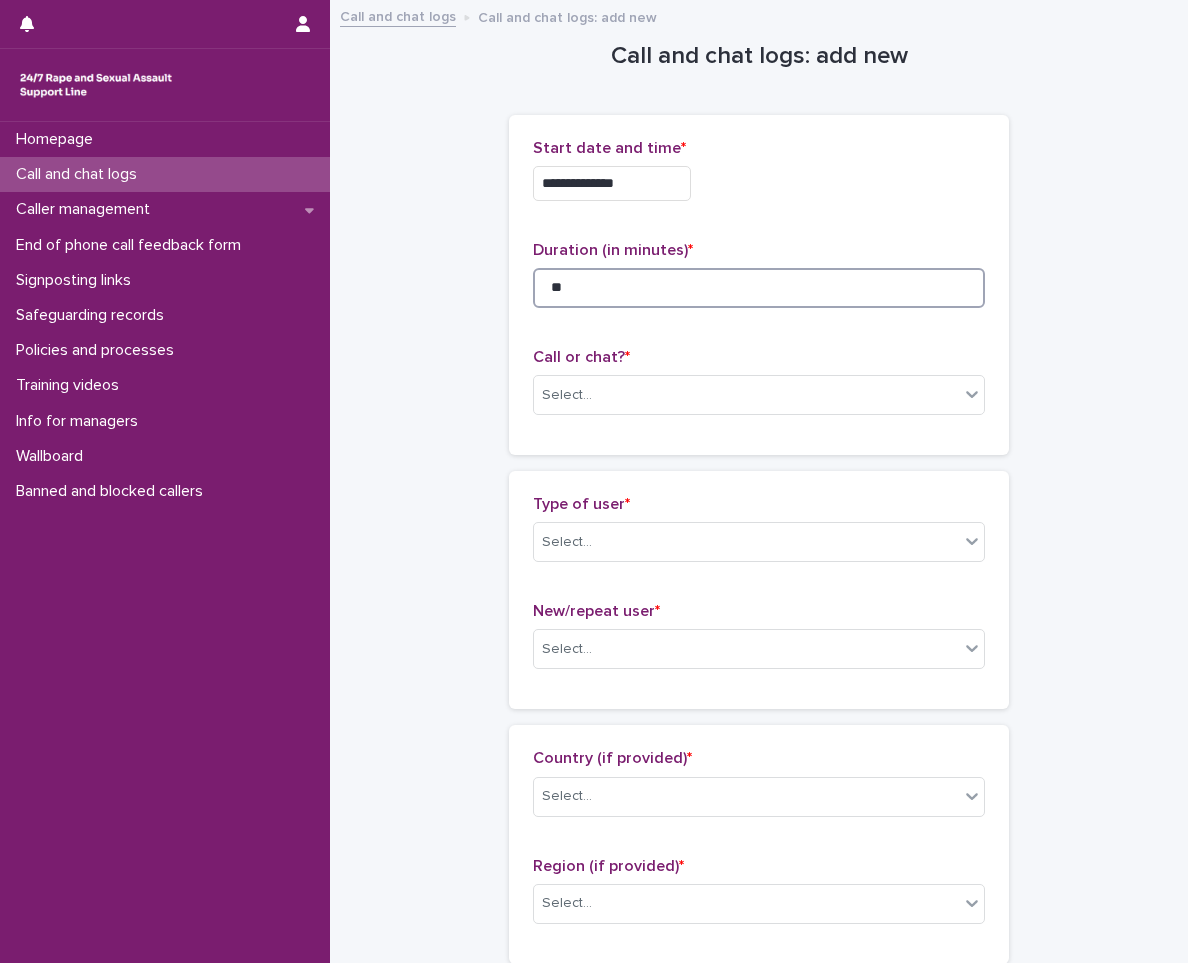 click on "**" at bounding box center (759, 288) 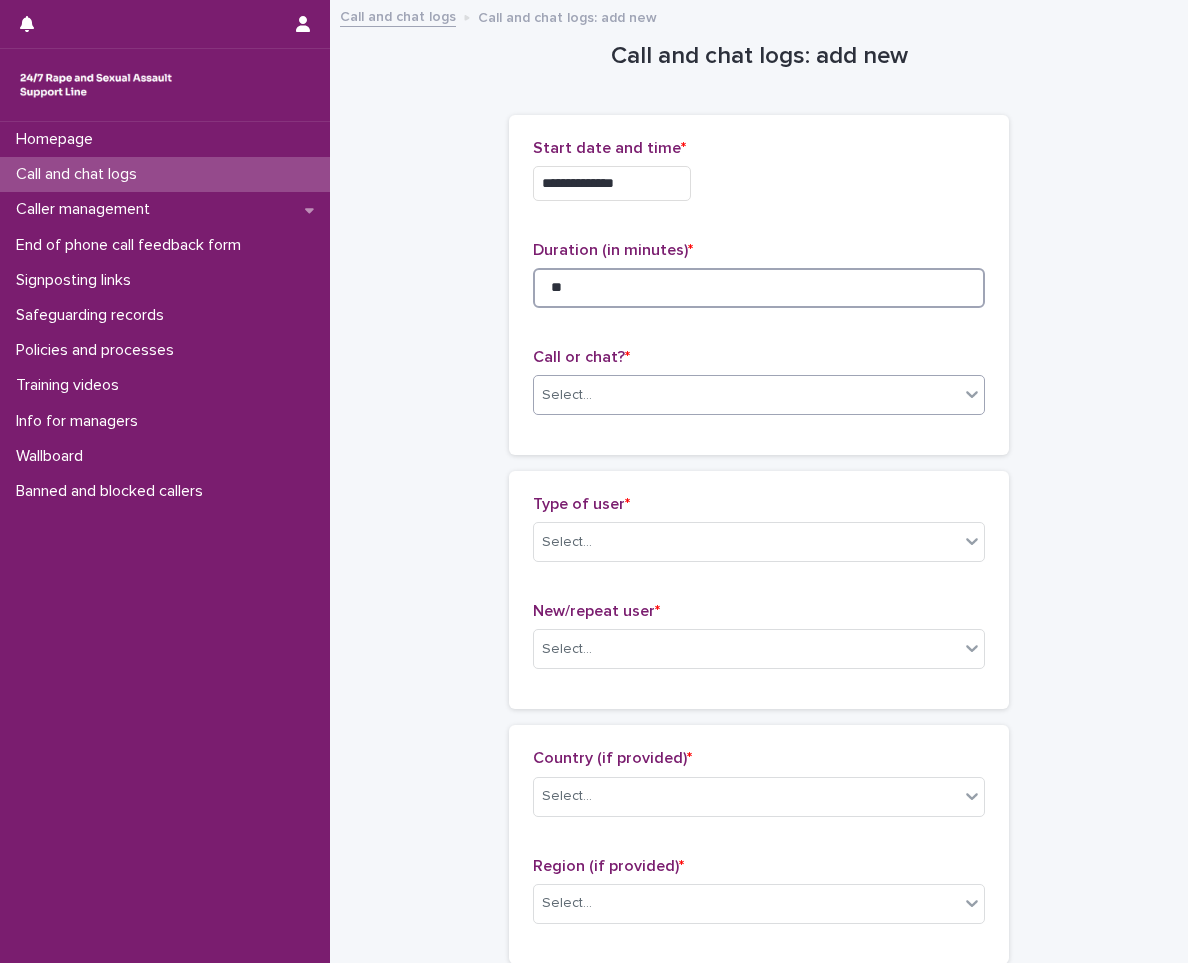 type on "**" 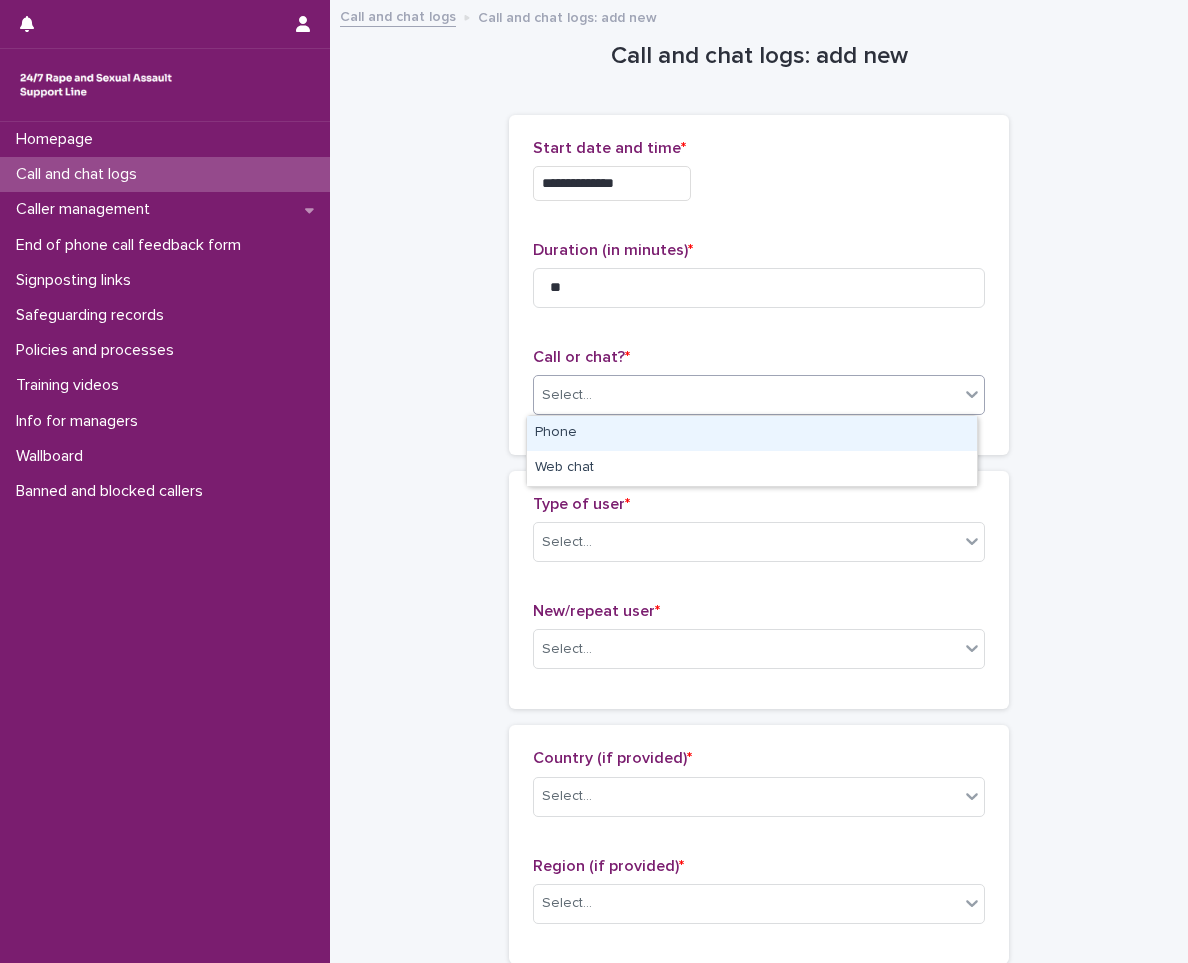 drag, startPoint x: 653, startPoint y: 378, endPoint x: 648, endPoint y: 394, distance: 16.763054 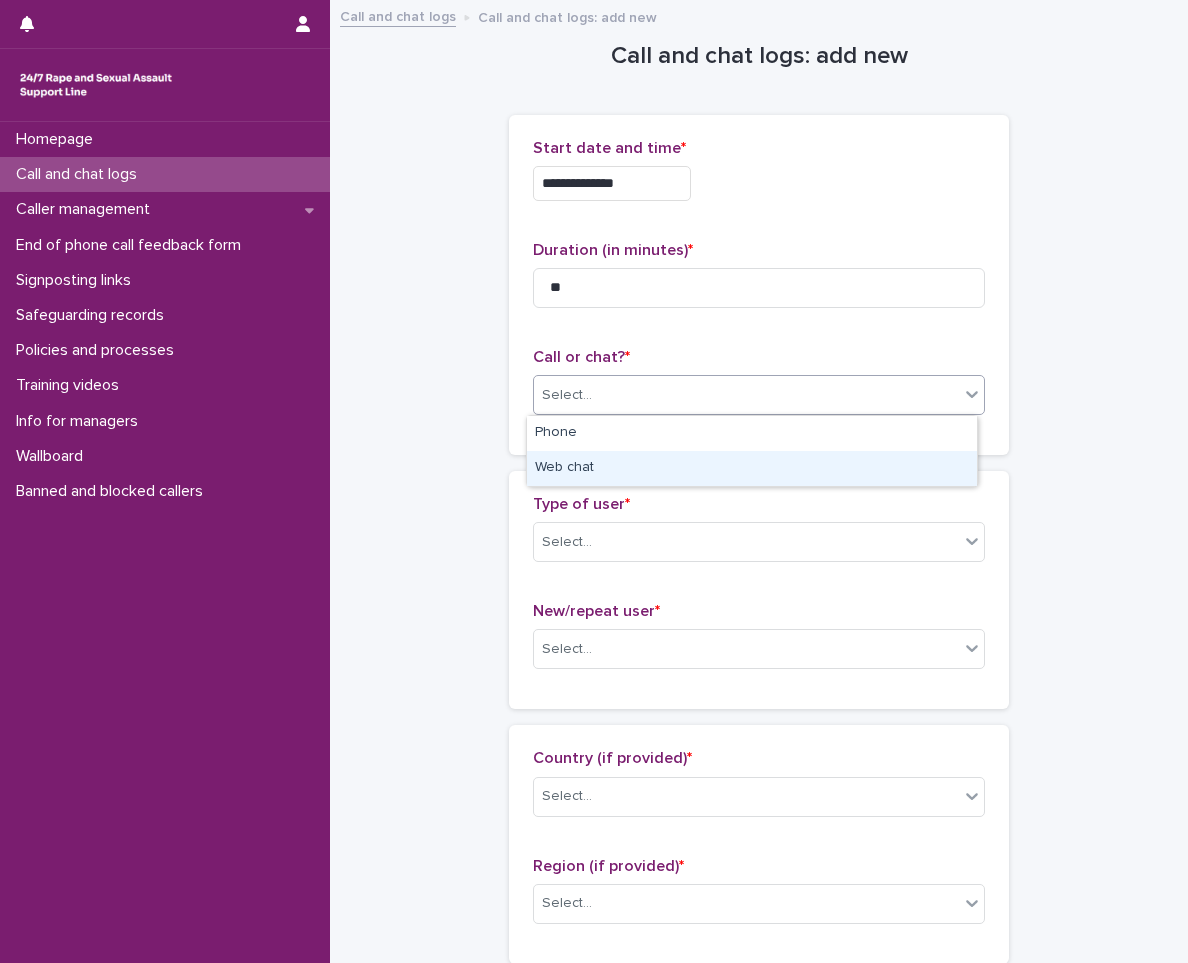 click on "Web chat" at bounding box center (752, 468) 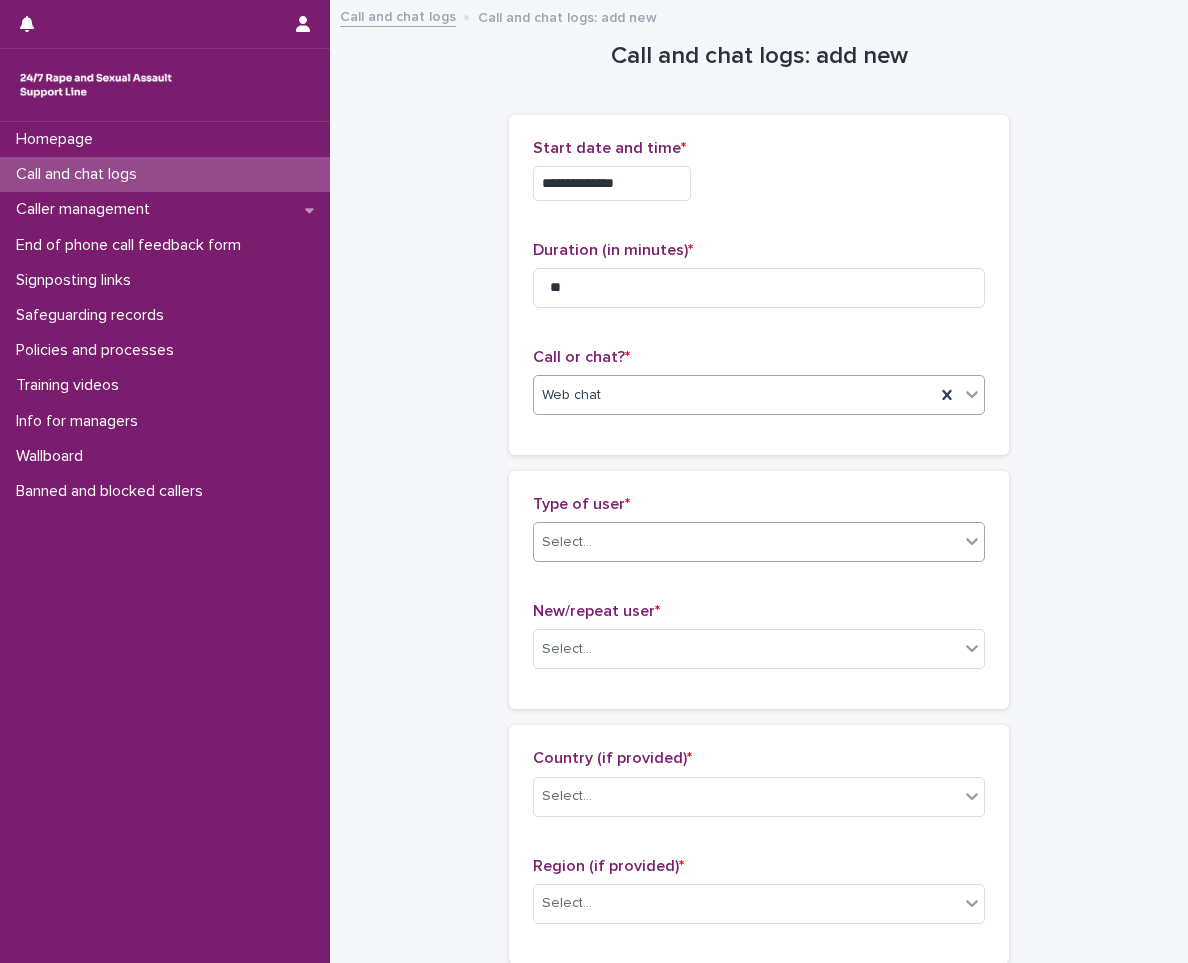 click on "Select..." at bounding box center (746, 542) 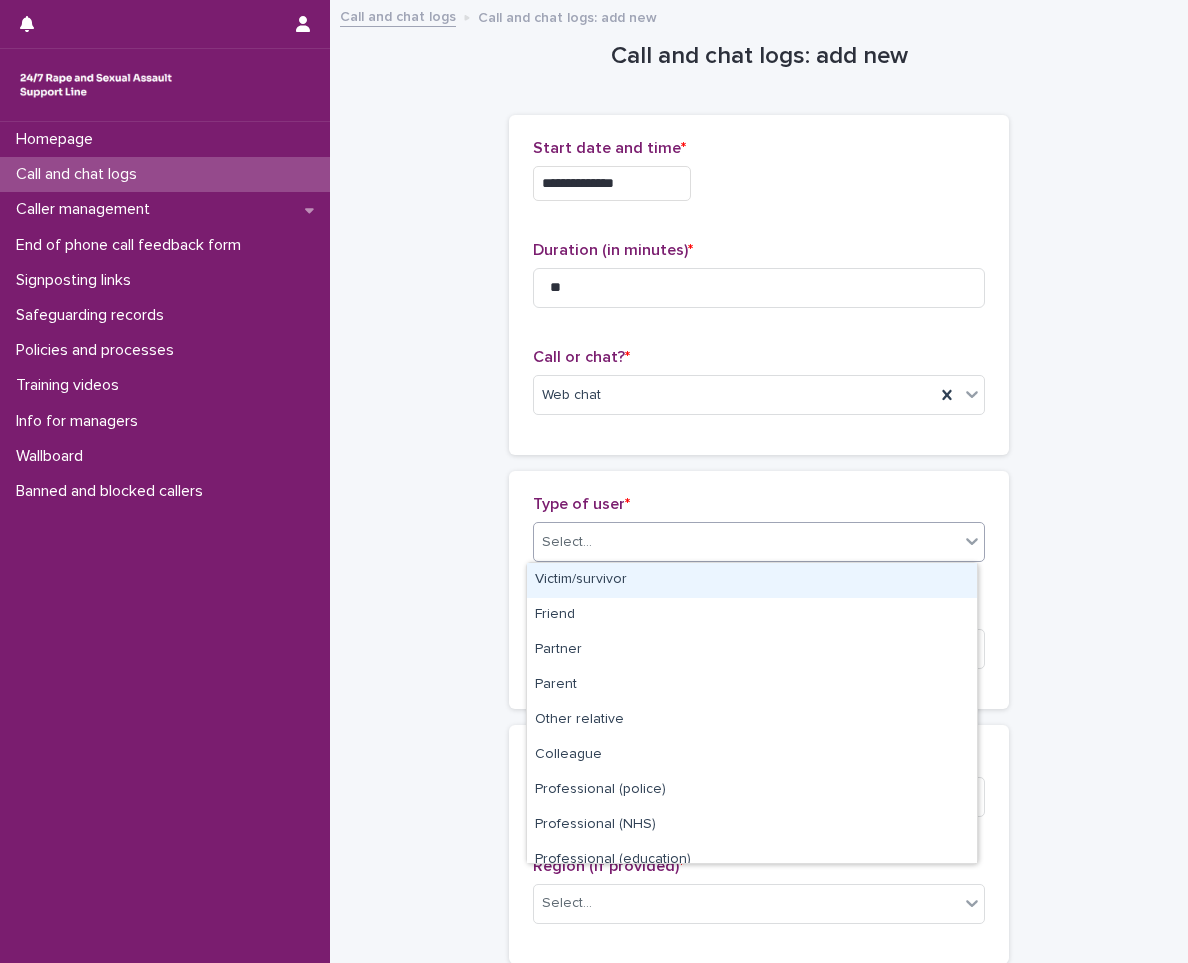 click on "Victim/survivor" at bounding box center [752, 580] 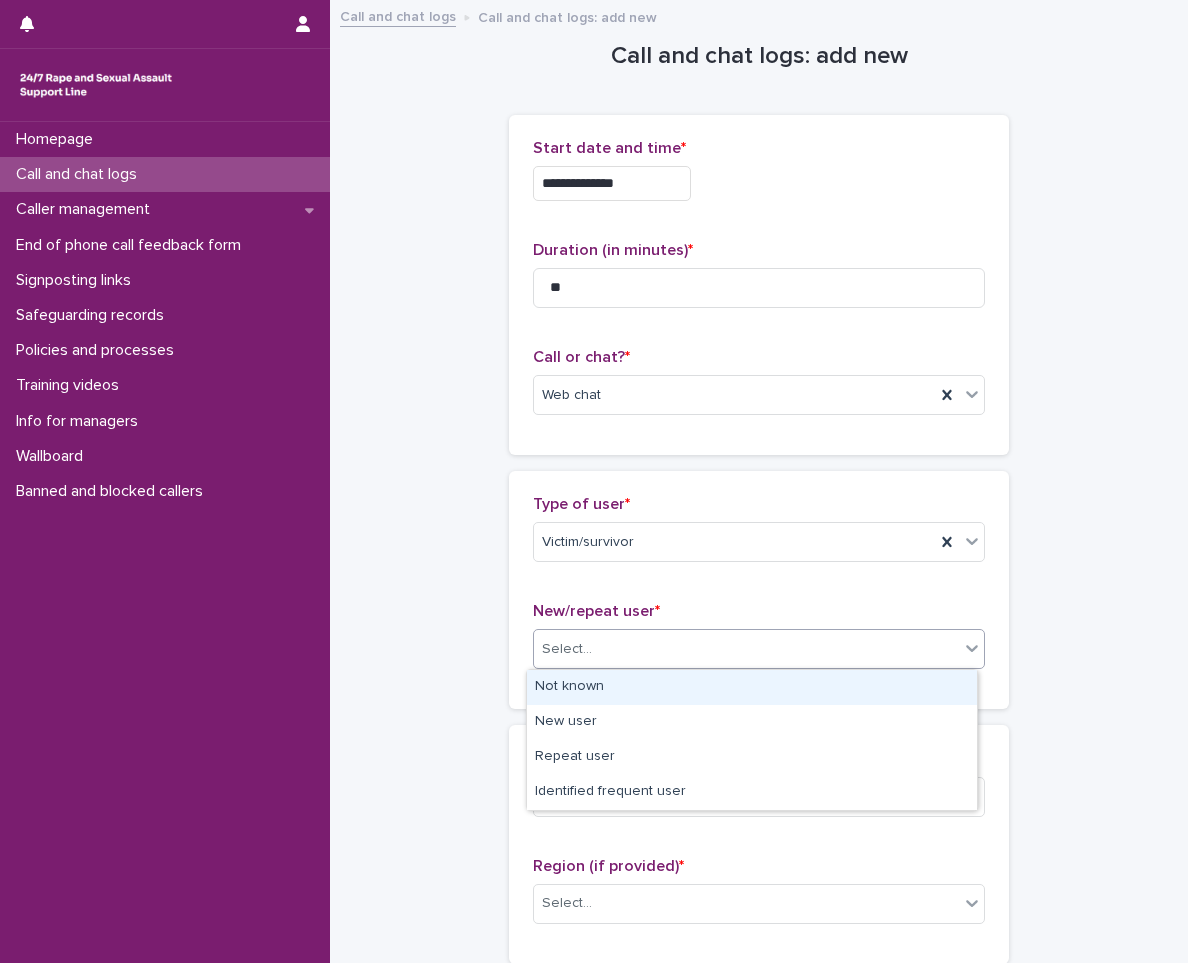 click on "Select..." at bounding box center (746, 649) 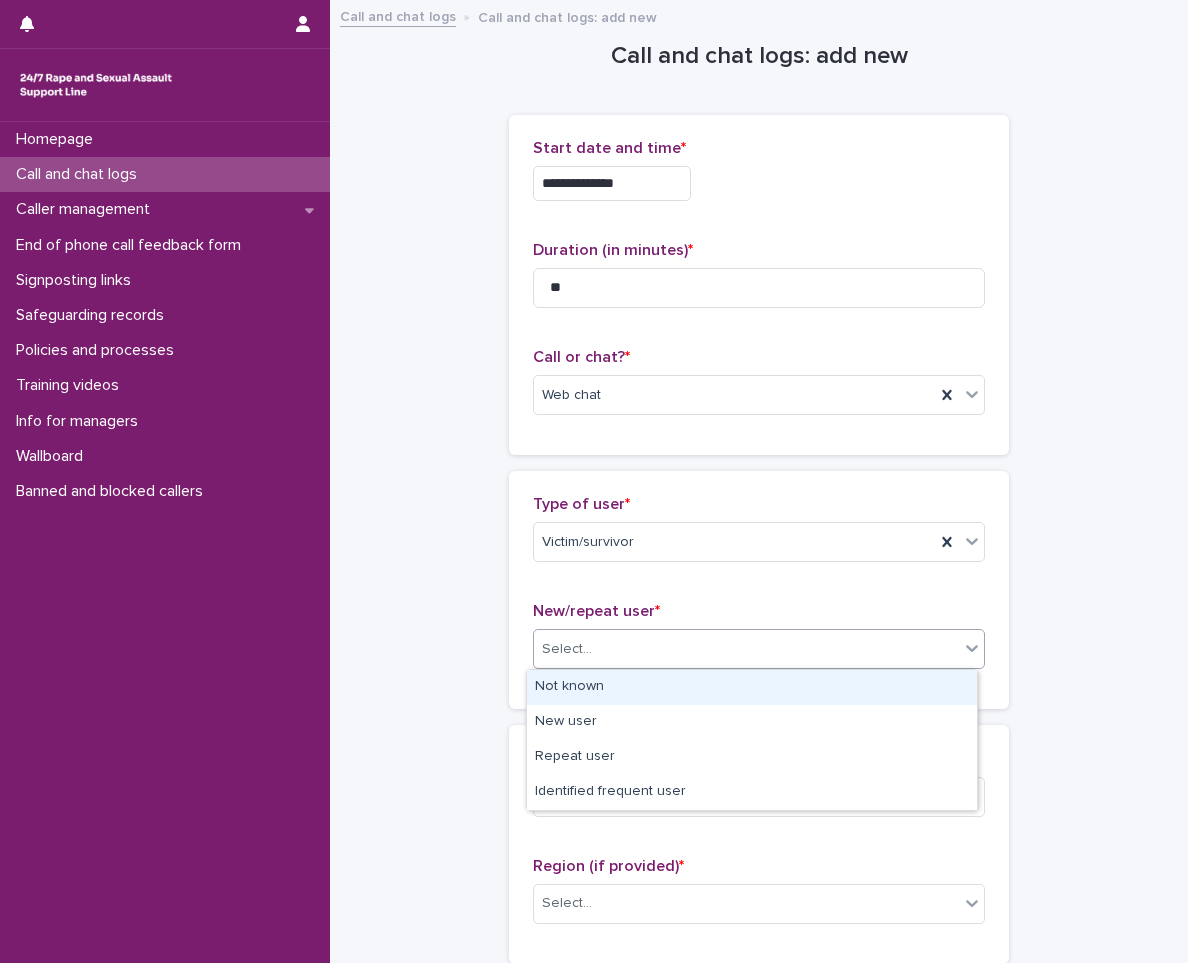 click on "Not known" at bounding box center (752, 687) 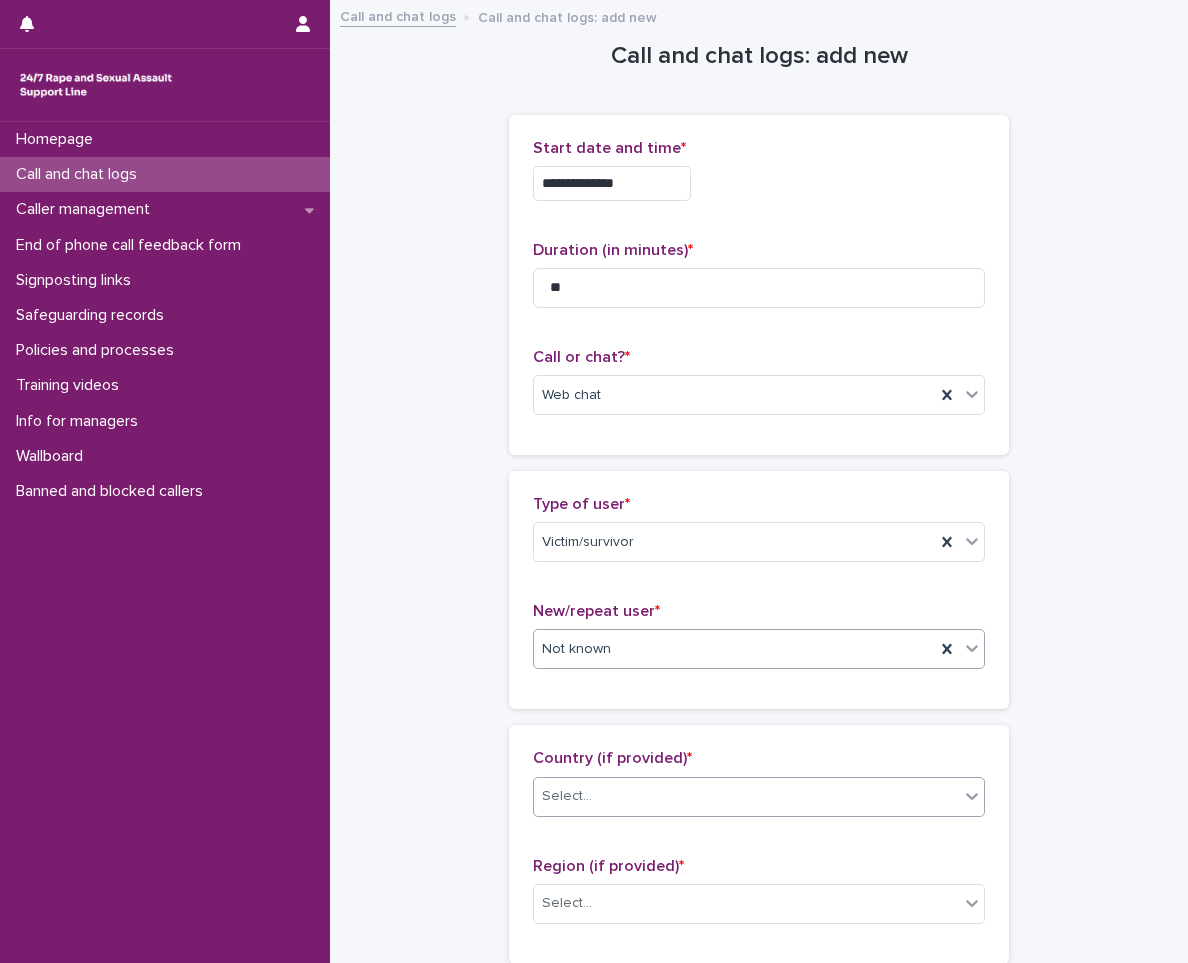 click on "Select..." at bounding box center (746, 796) 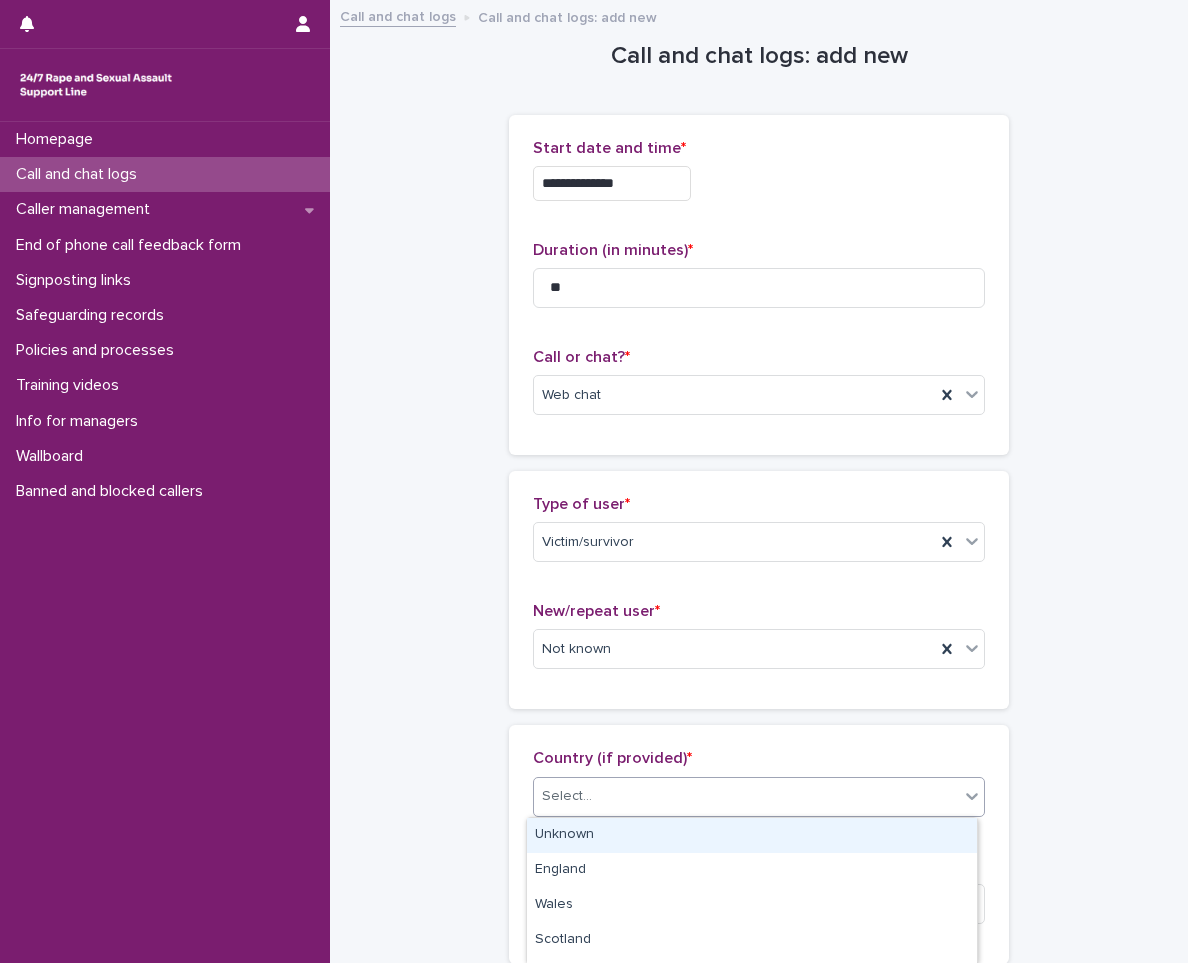 click on "Unknown" at bounding box center [752, 835] 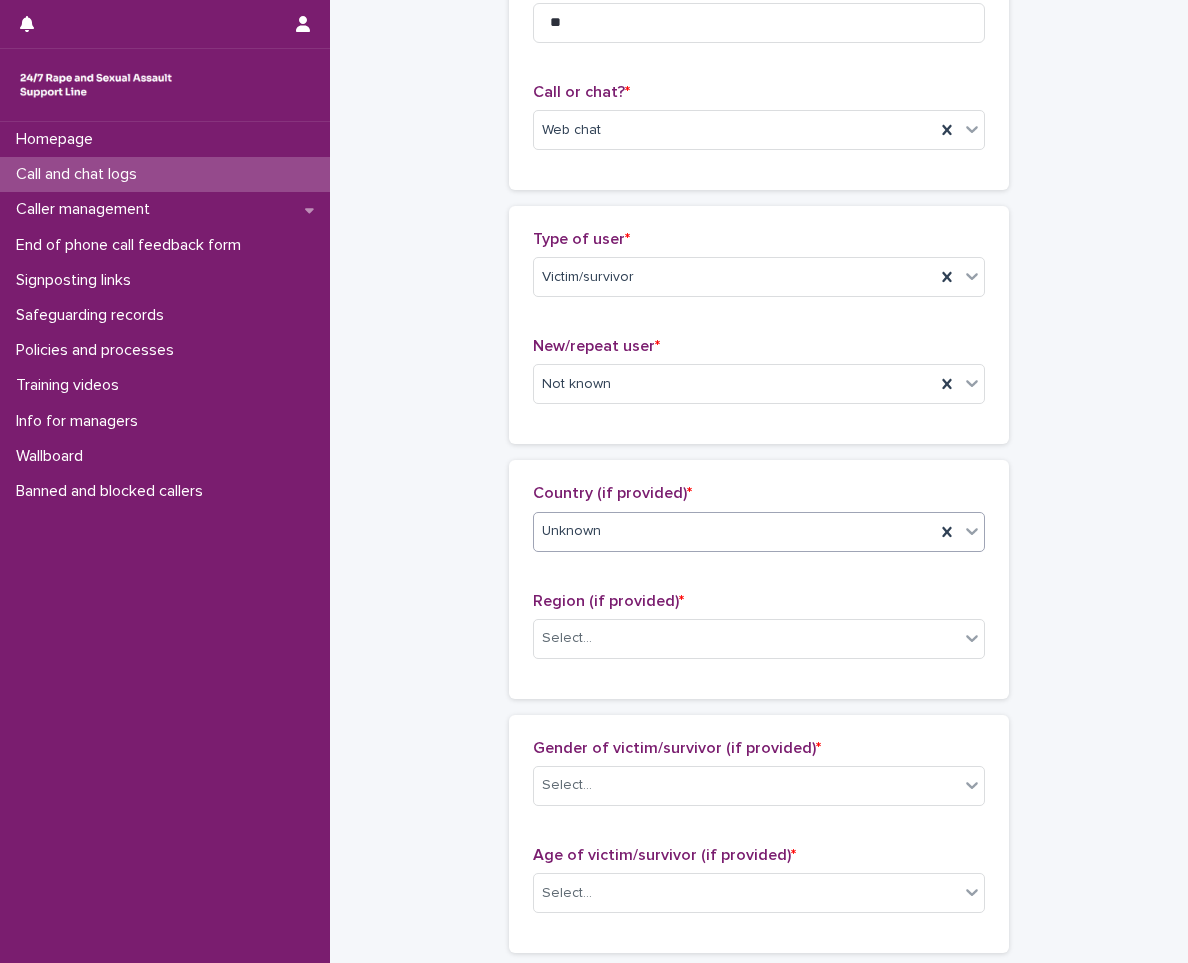scroll, scrollTop: 300, scrollLeft: 0, axis: vertical 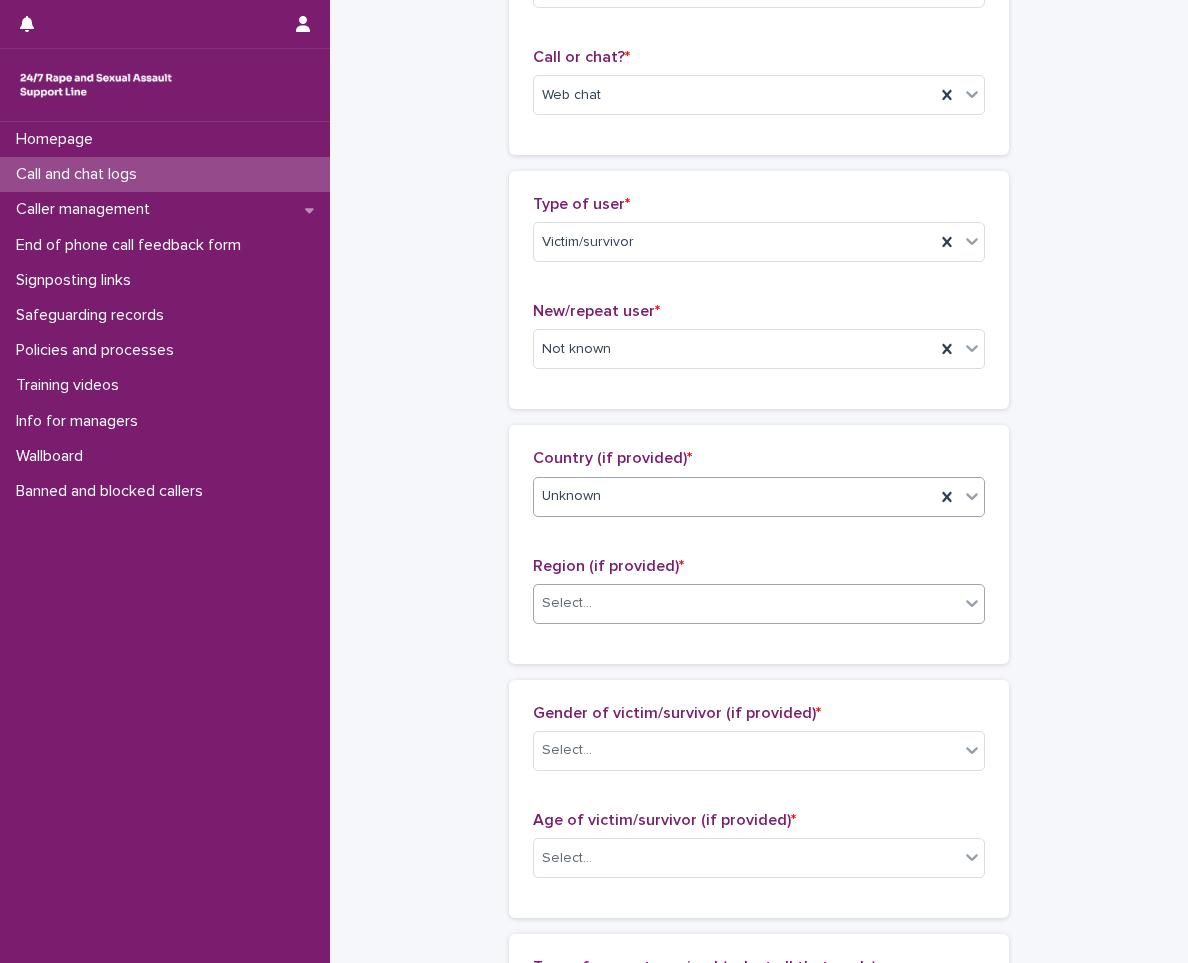click on "Select..." at bounding box center (746, 603) 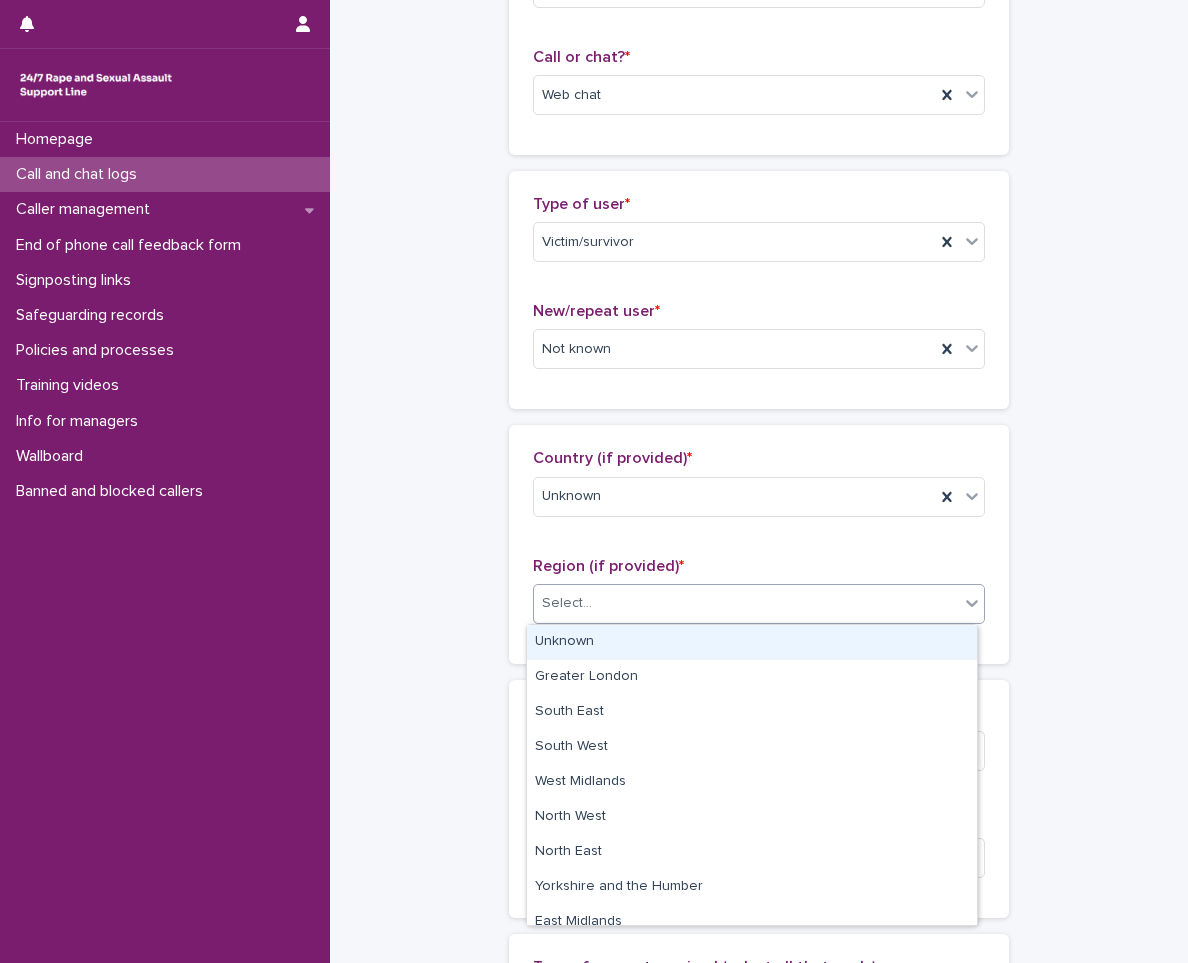 click on "Unknown" at bounding box center [752, 642] 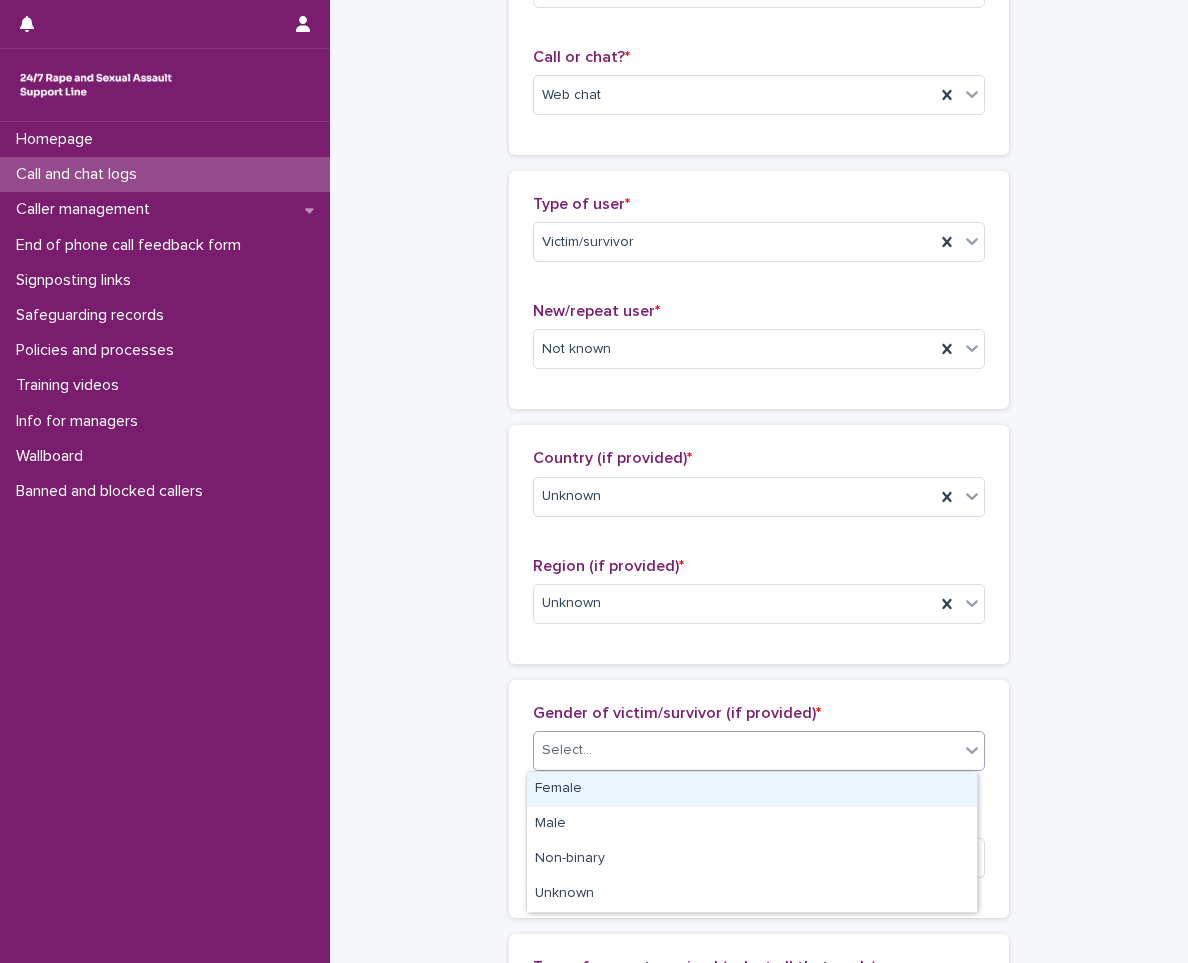 click on "Select..." at bounding box center [746, 750] 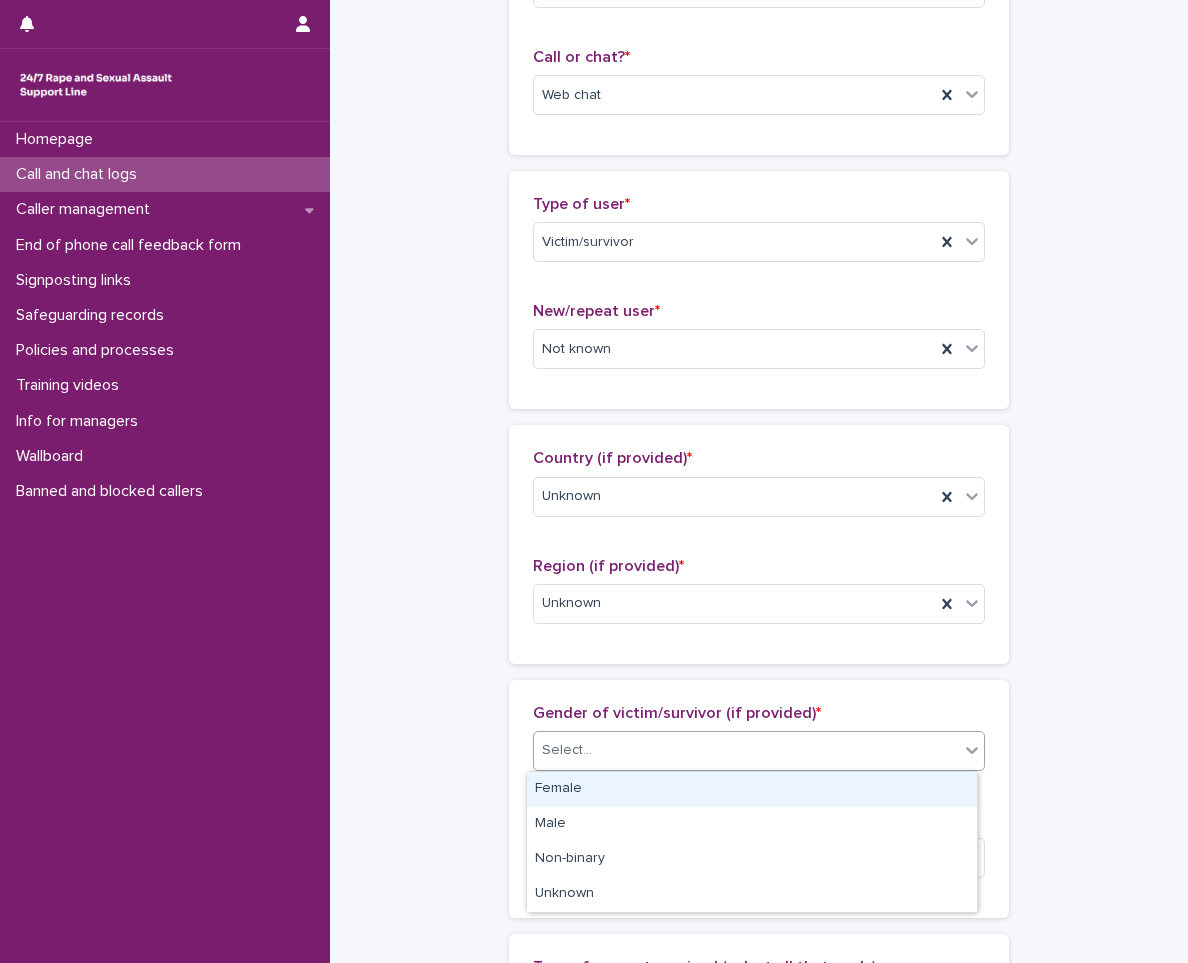 click on "Female" at bounding box center (752, 789) 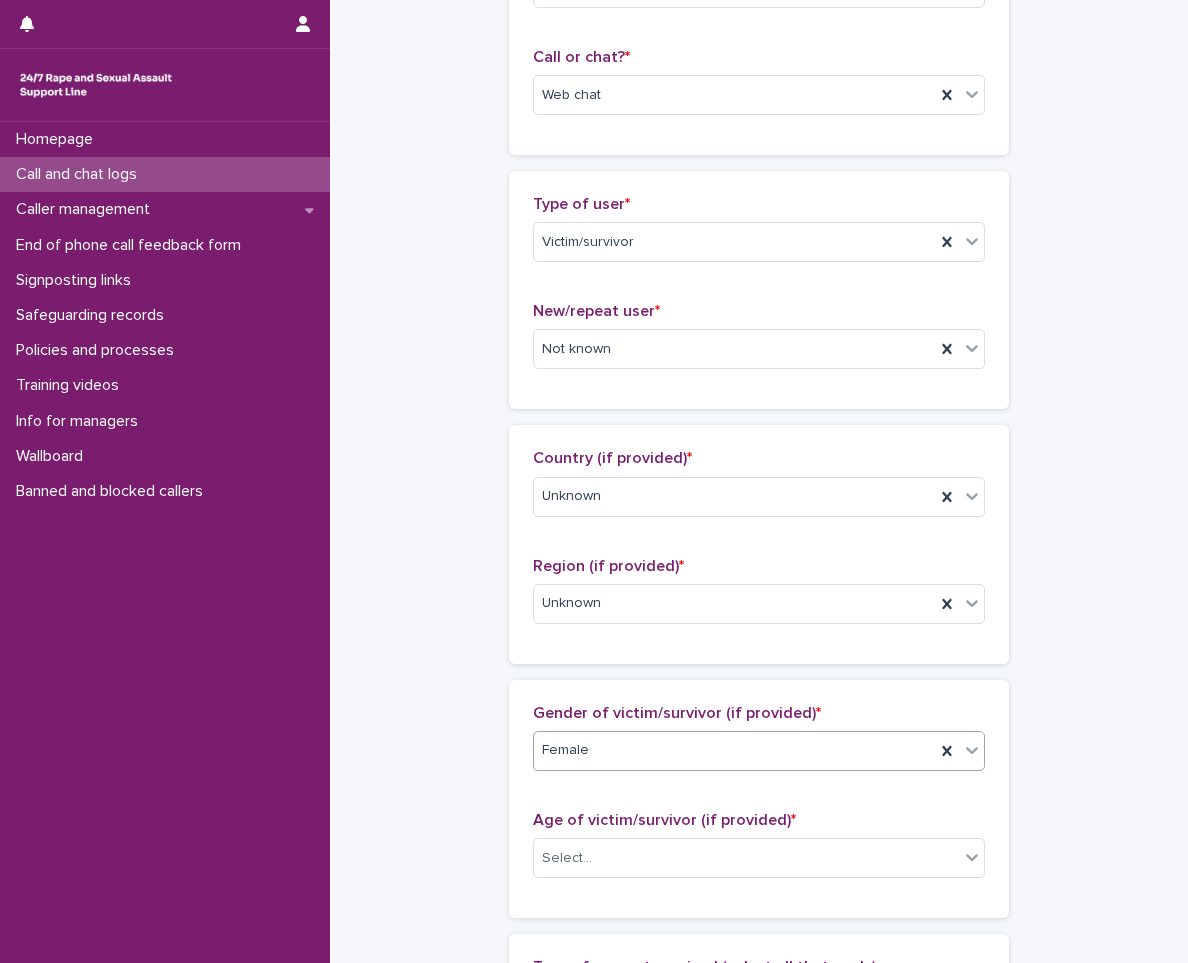 scroll, scrollTop: 400, scrollLeft: 0, axis: vertical 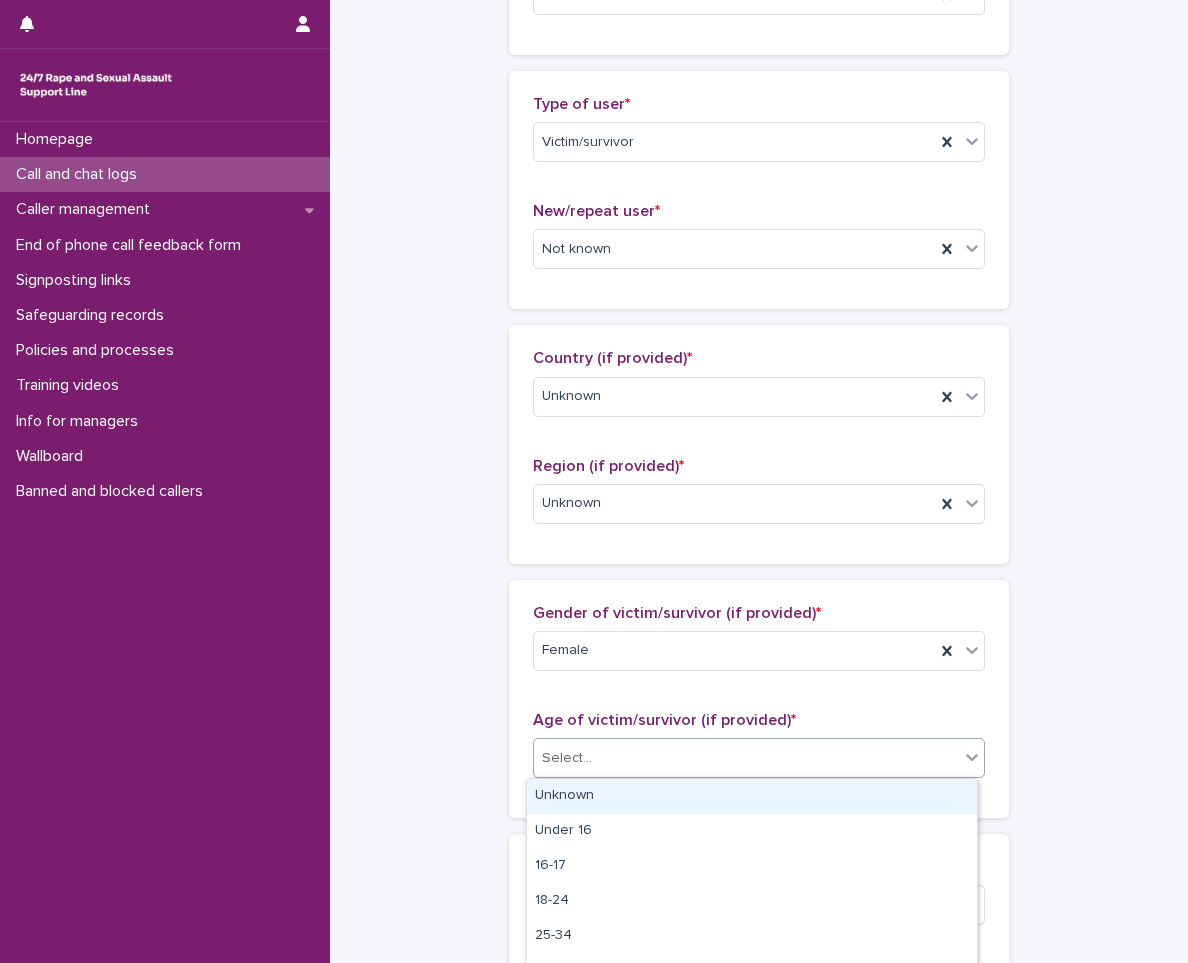 click on "Select..." at bounding box center (746, 758) 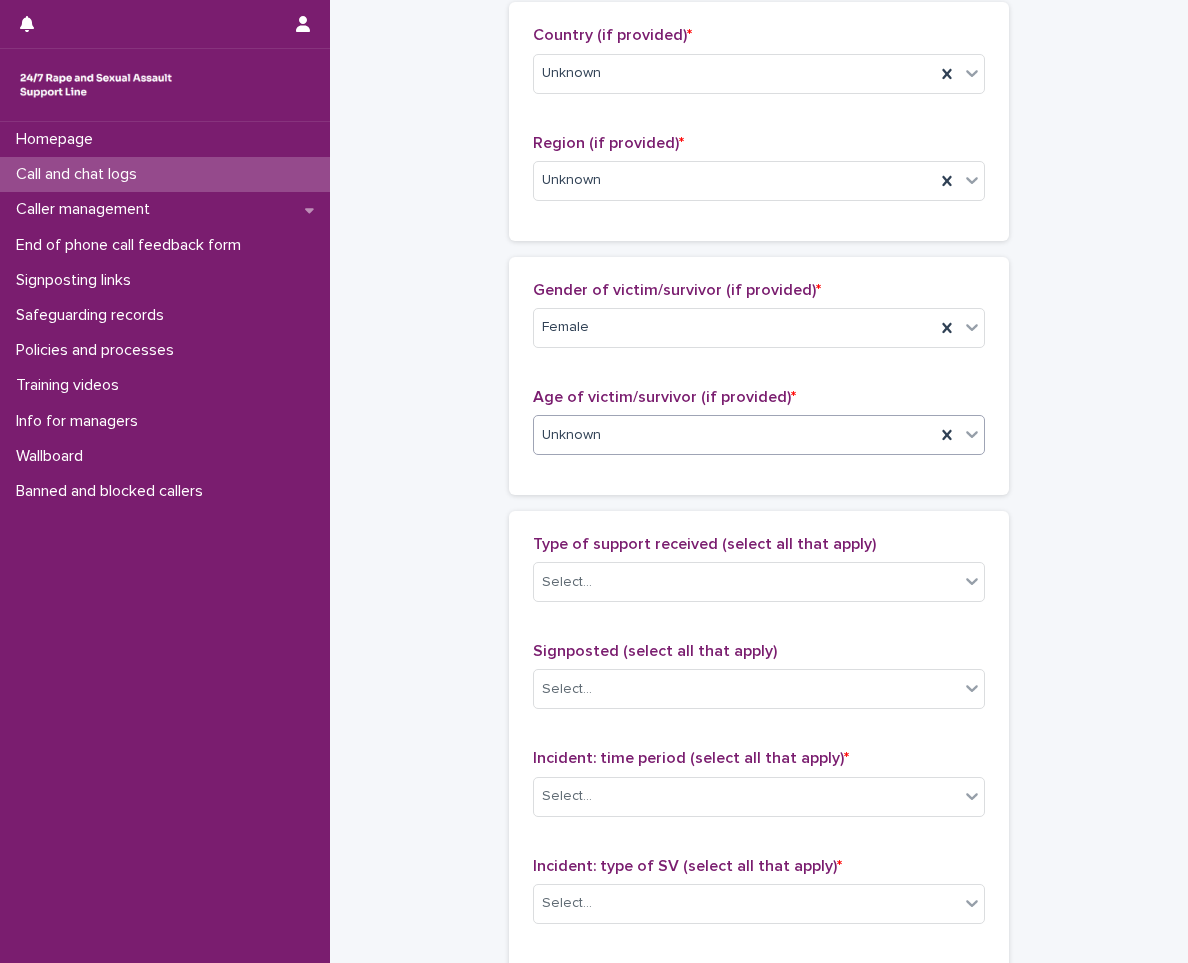 scroll, scrollTop: 800, scrollLeft: 0, axis: vertical 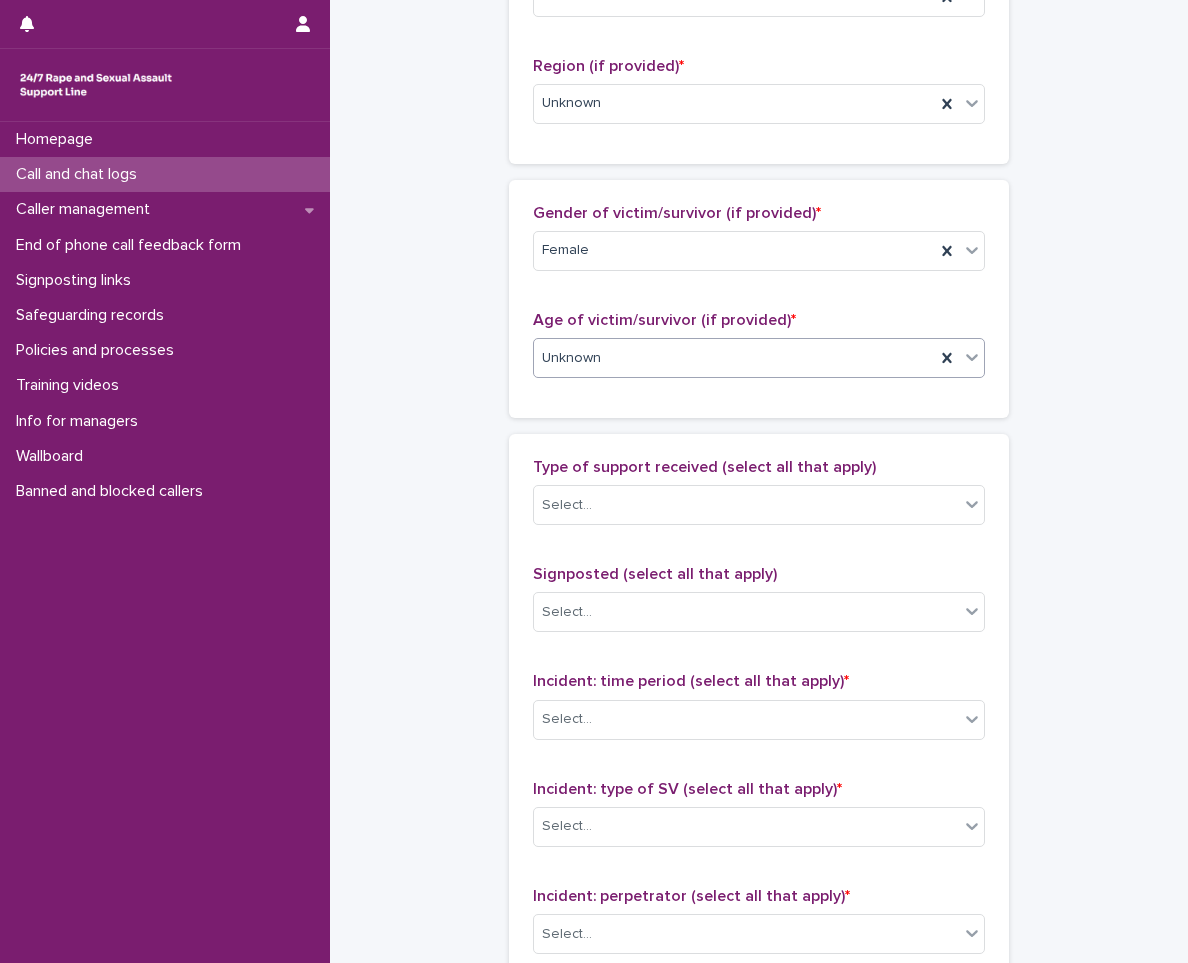 click on "Type of support received (select all that apply)" at bounding box center (704, 467) 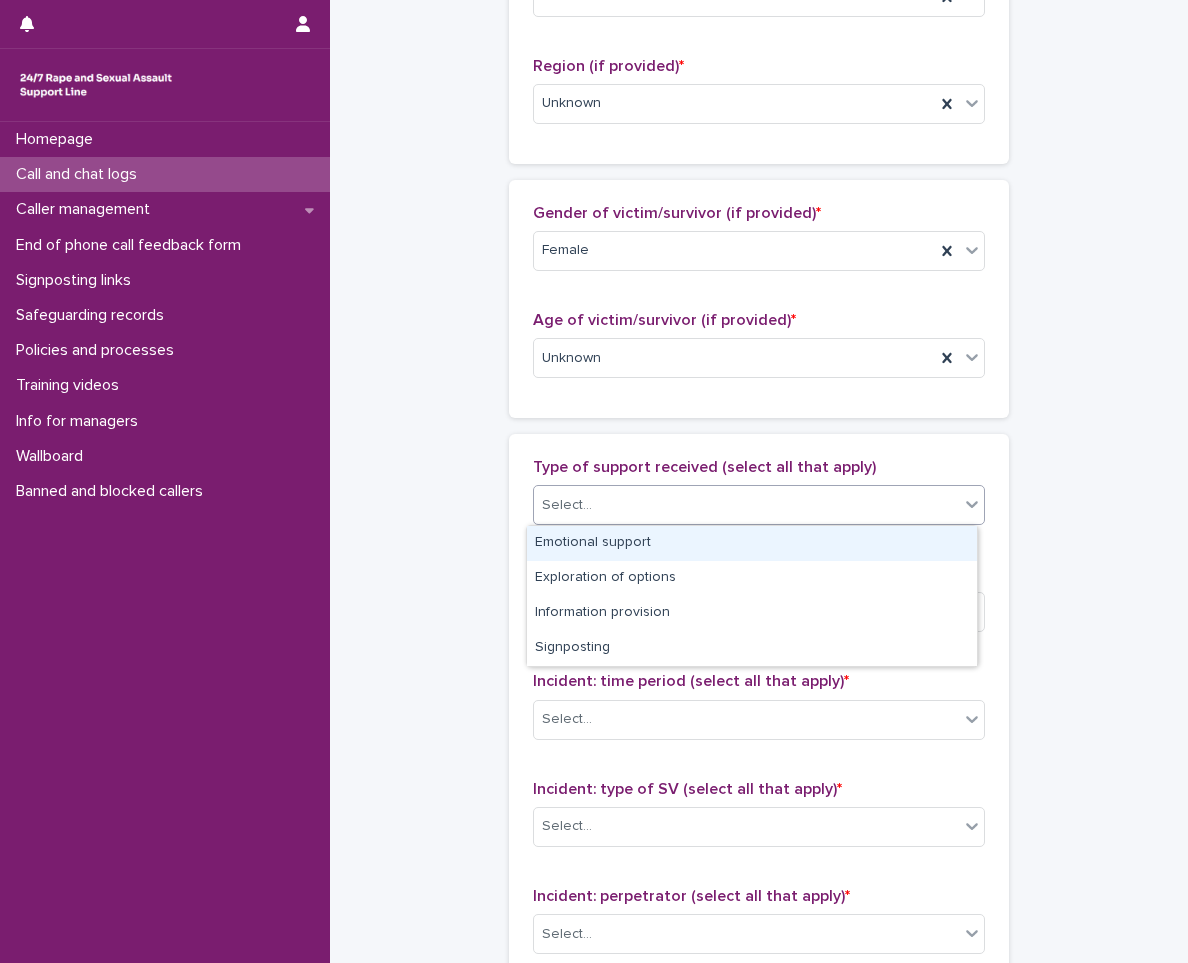 click on "Select..." at bounding box center (746, 505) 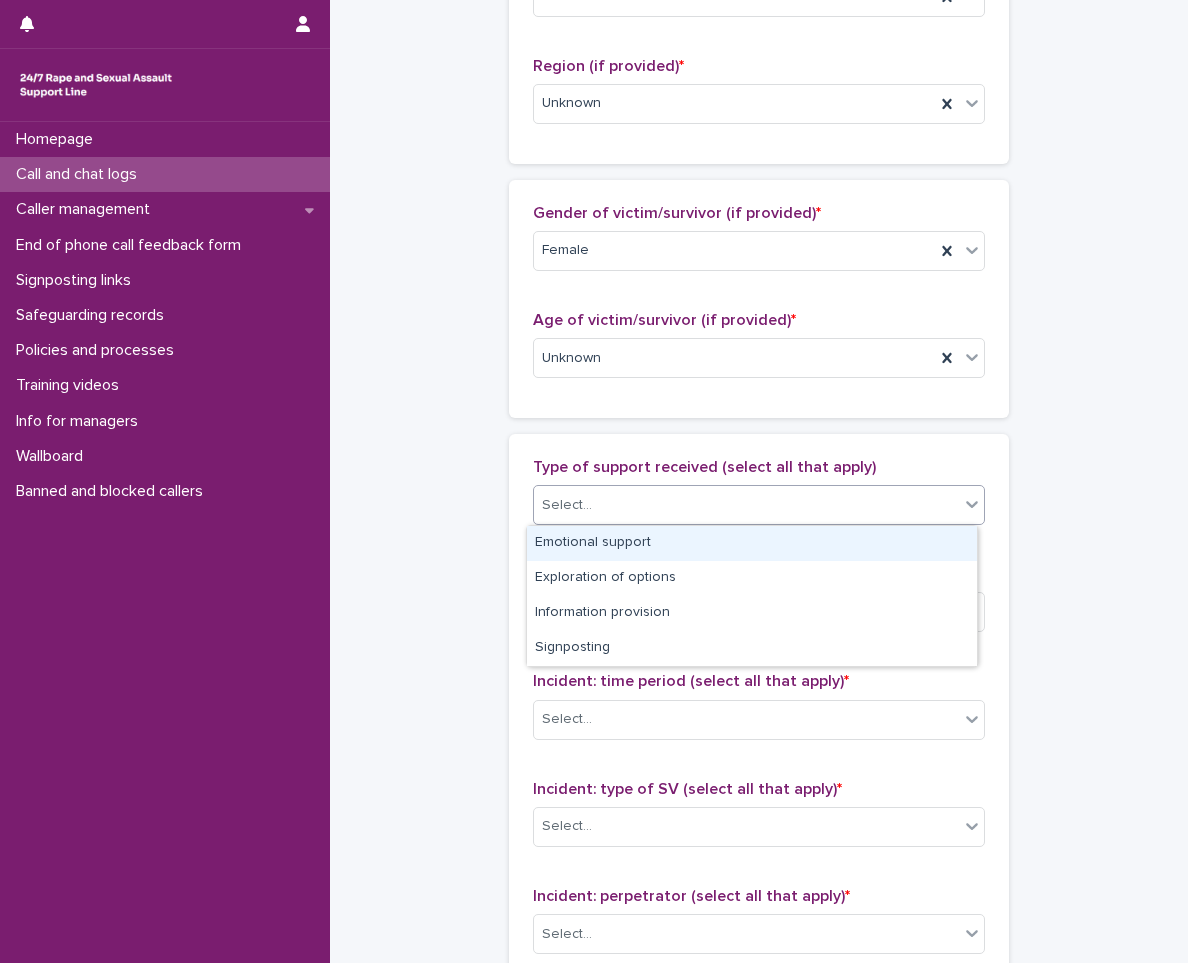 click on "Emotional support" at bounding box center [752, 543] 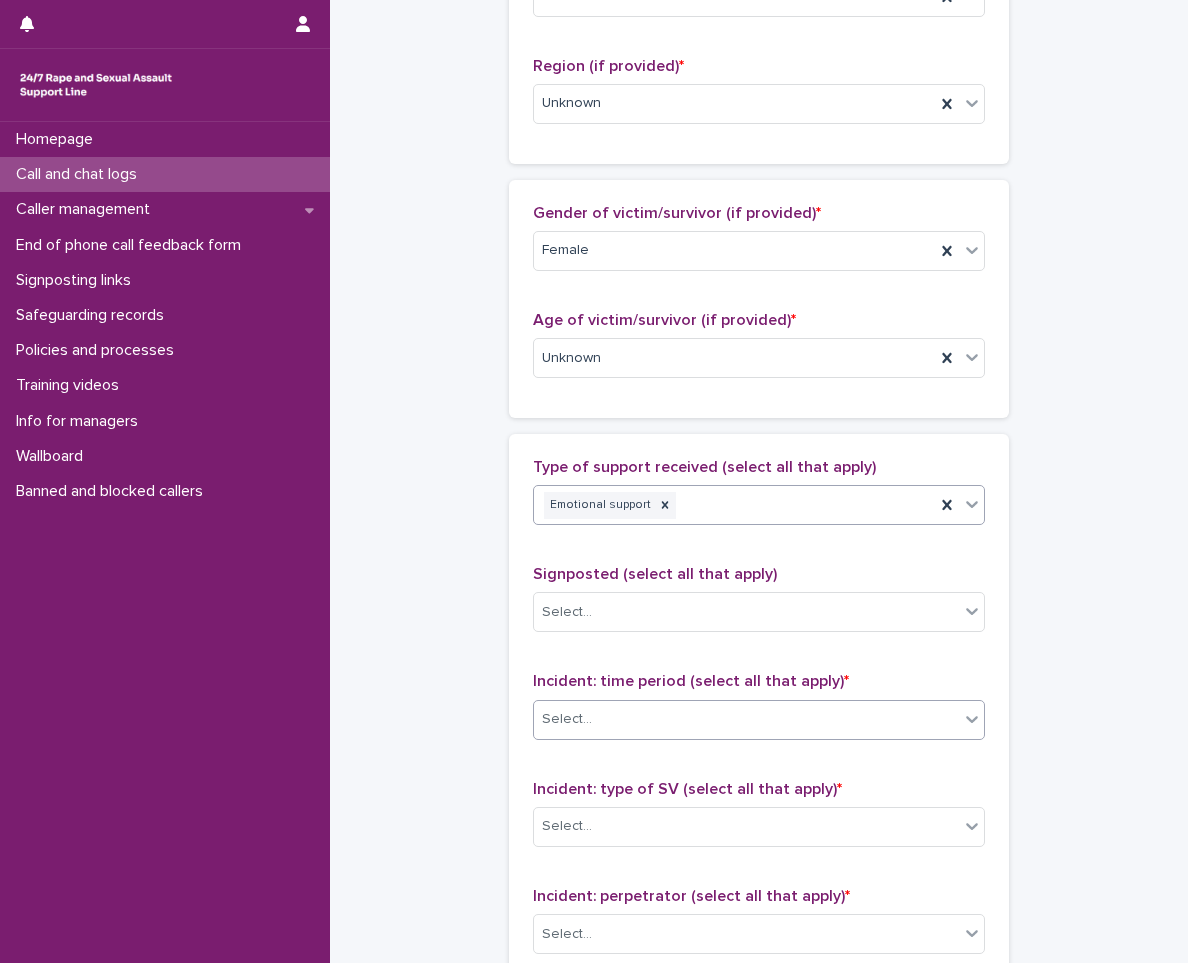 click on "Select..." at bounding box center (746, 719) 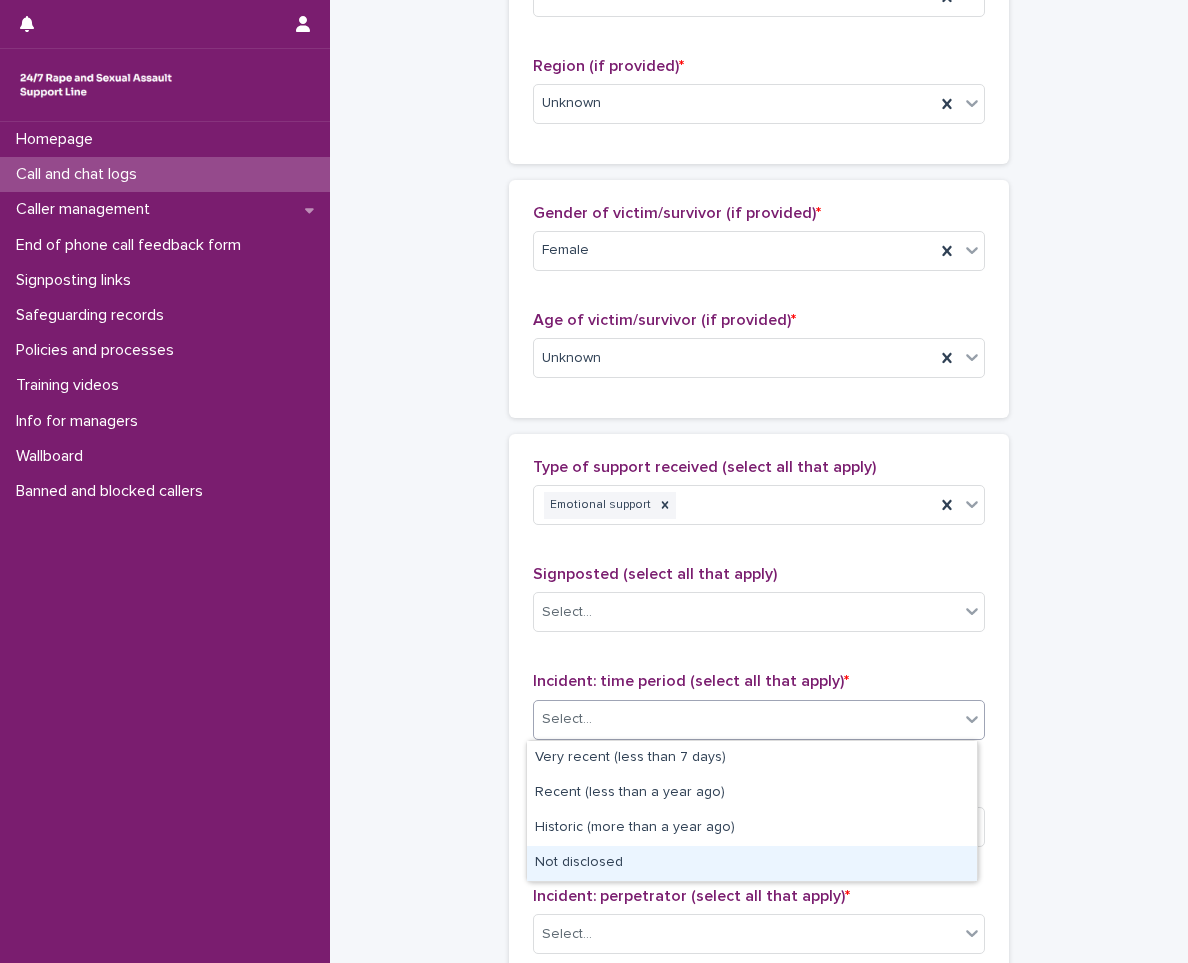 click on "Very recent (less than 7 days) Recent (less than a year ago) Historic (more than a year ago) Not disclosed" at bounding box center [752, 811] 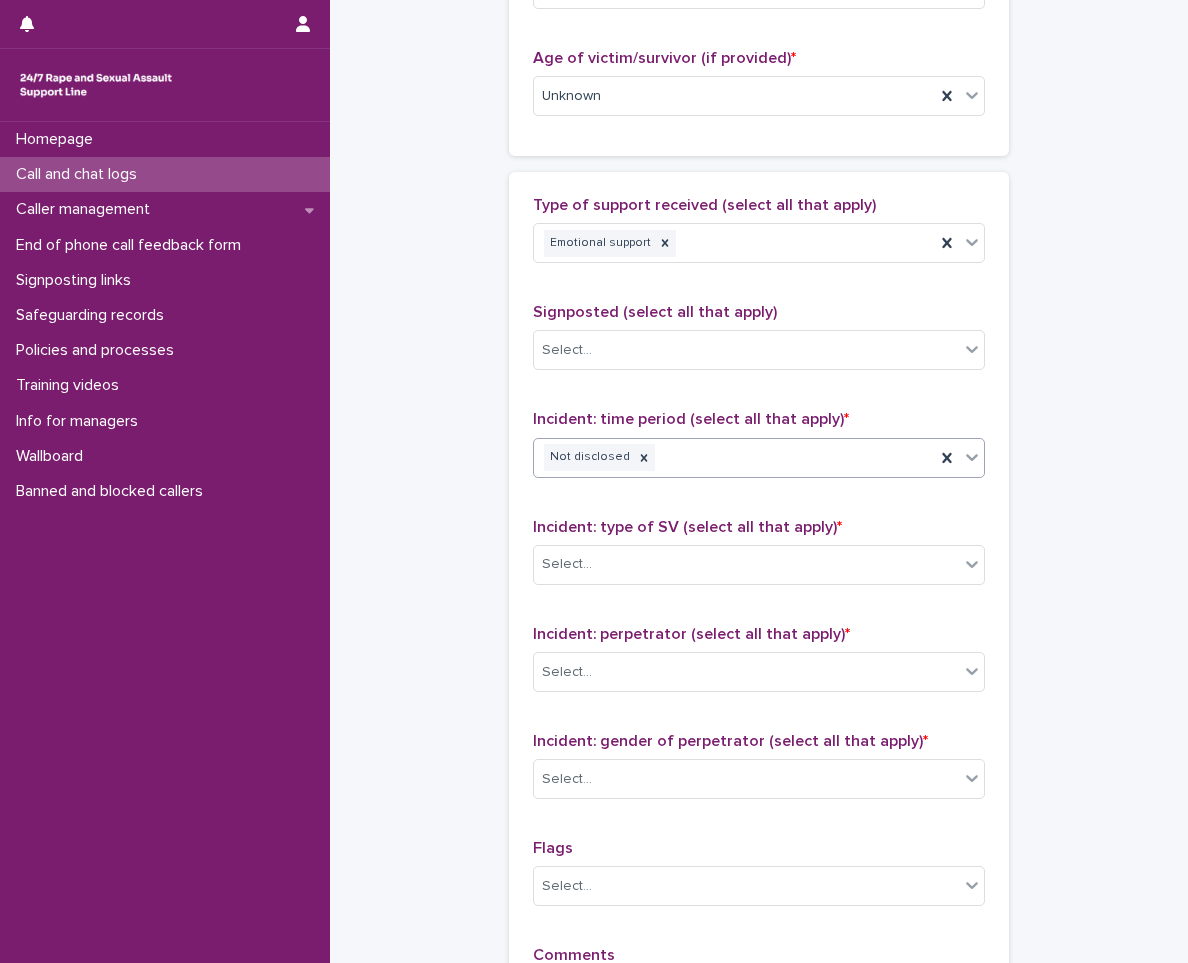 scroll, scrollTop: 1100, scrollLeft: 0, axis: vertical 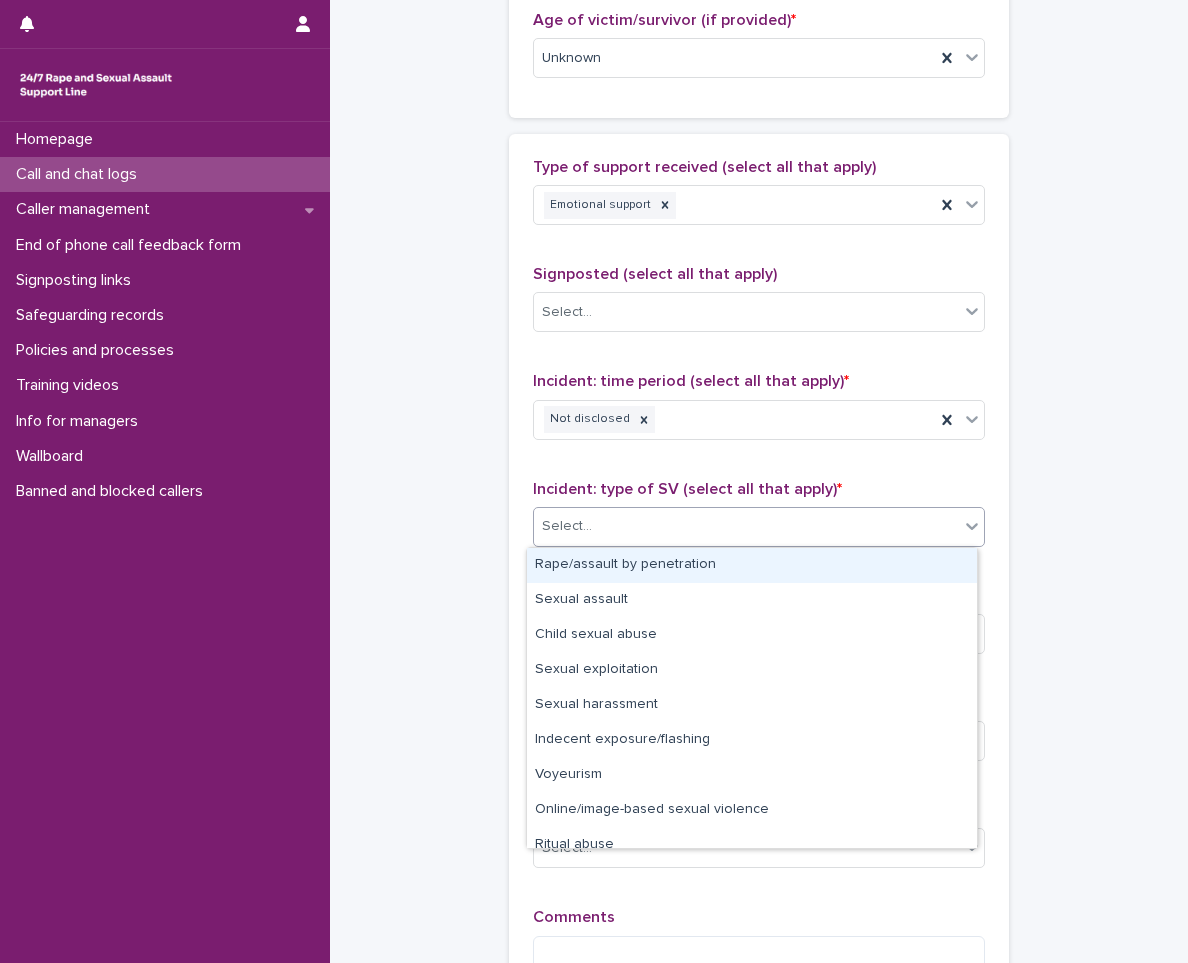 click on "Select..." at bounding box center (746, 526) 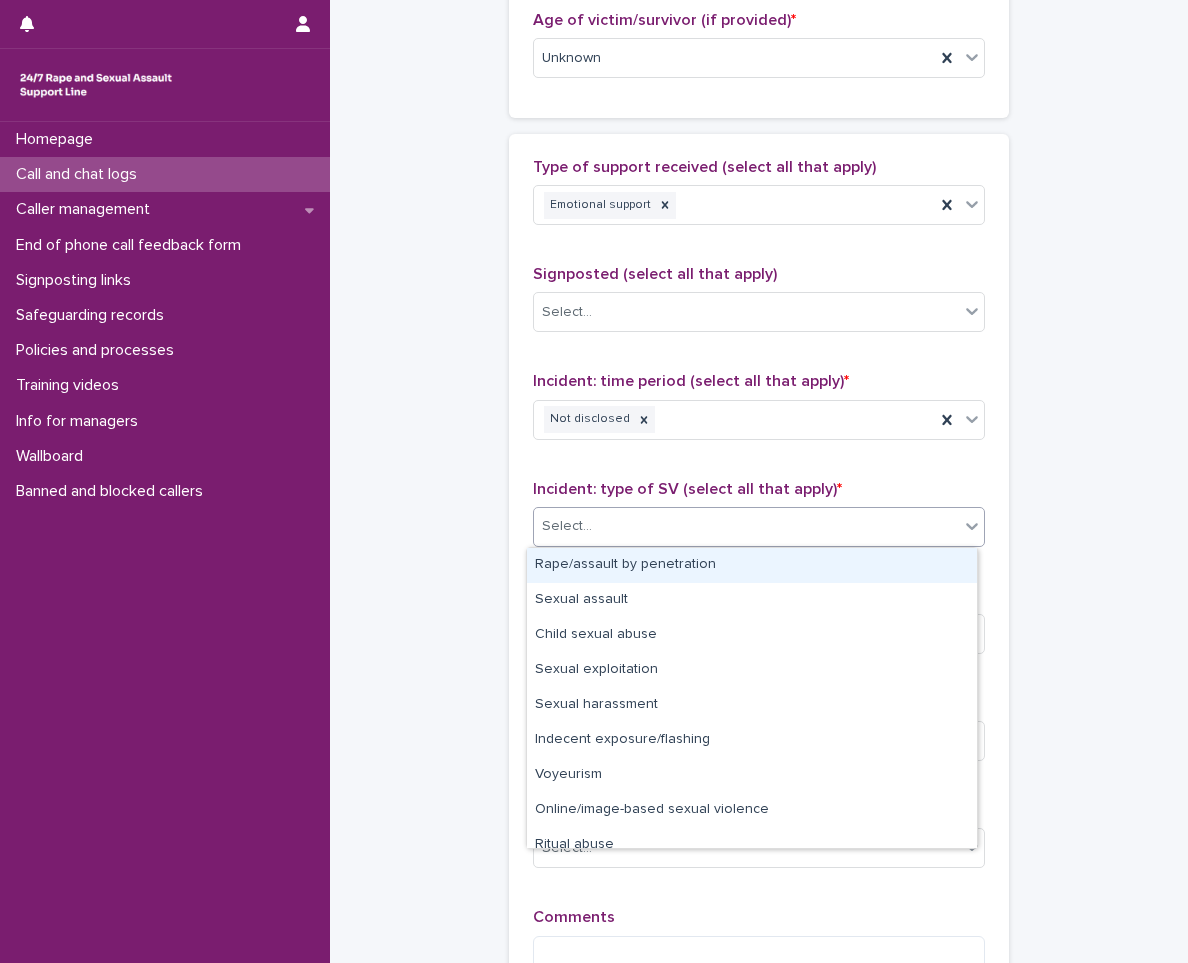 click on "Rape/assault by penetration" at bounding box center [752, 565] 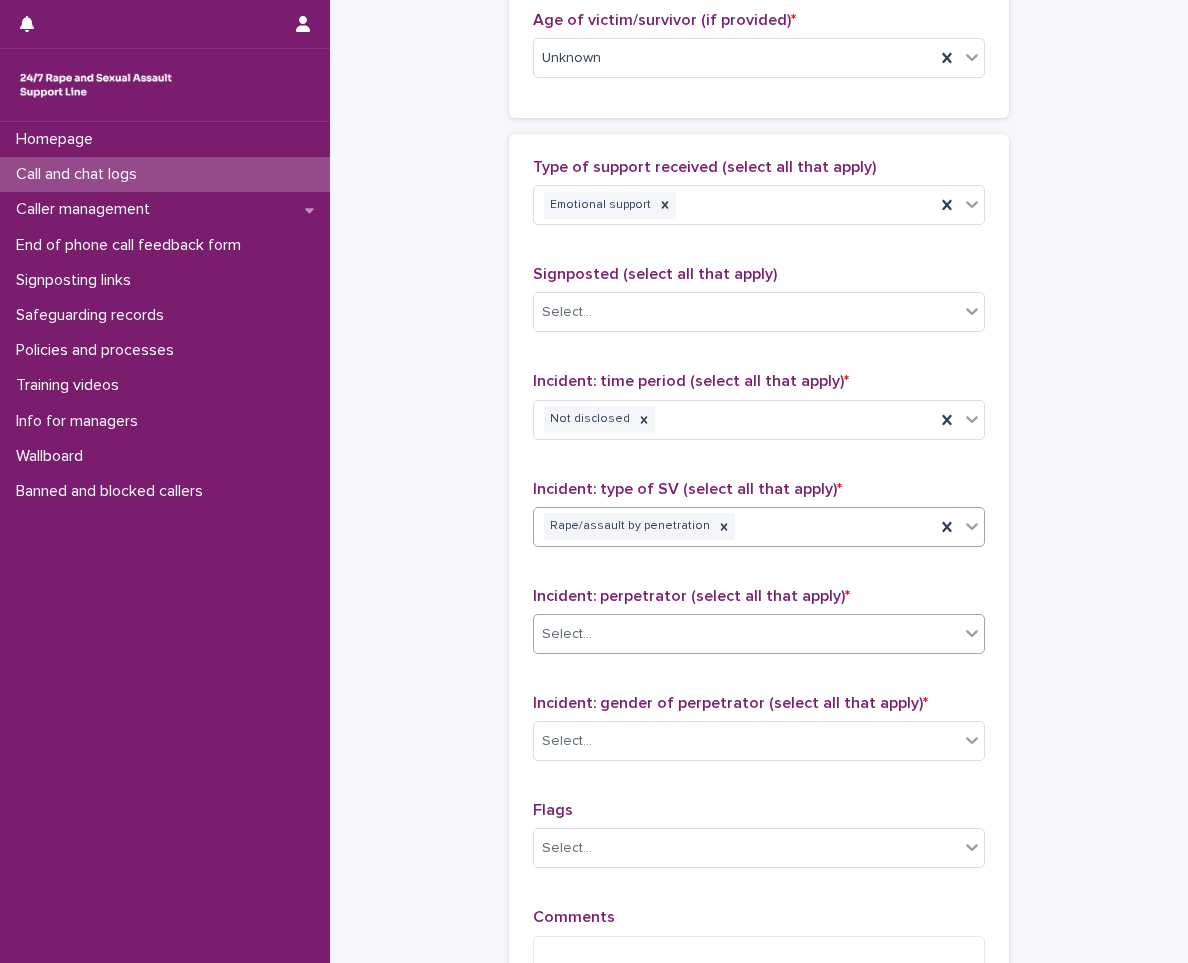 click on "Select..." at bounding box center [746, 634] 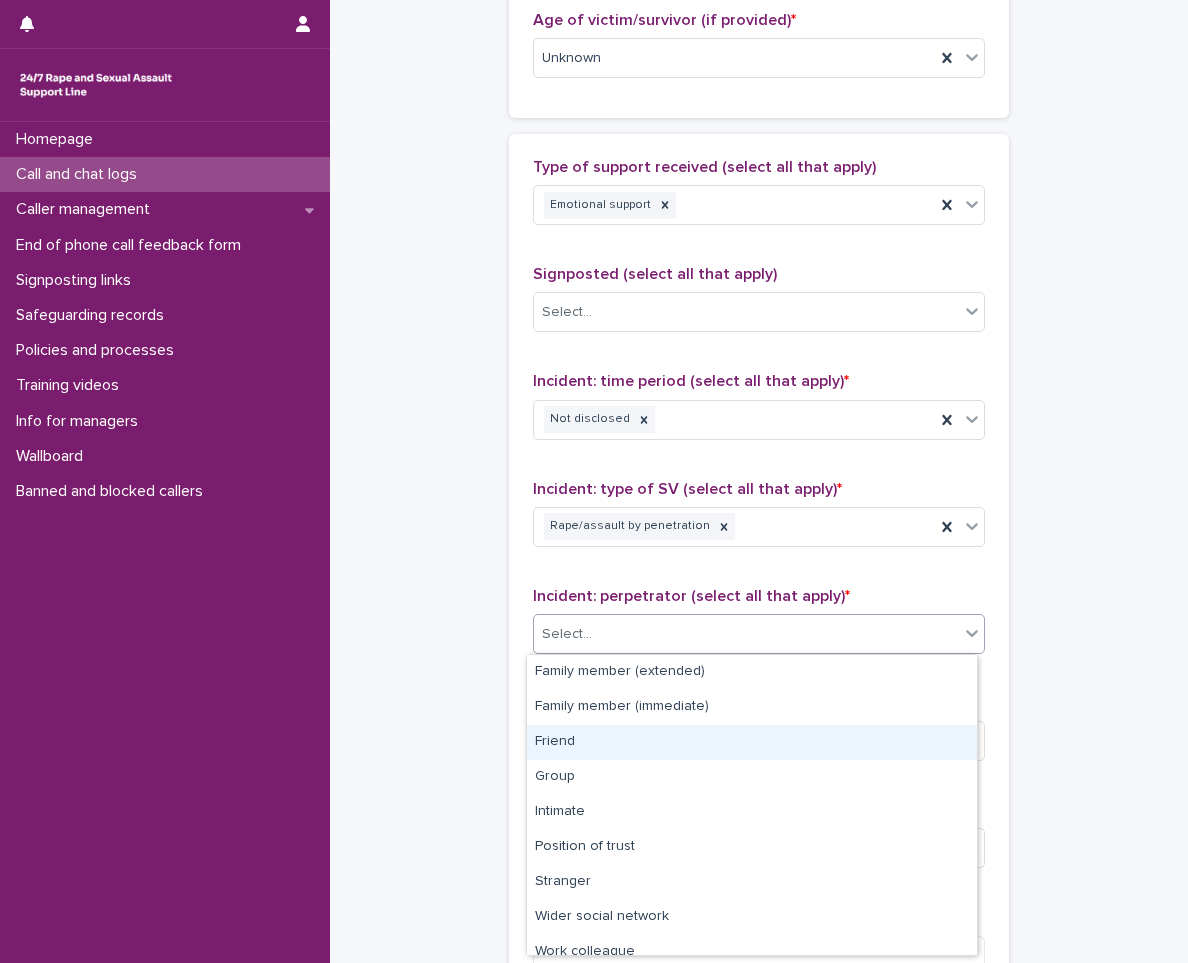 click on "Friend" at bounding box center [752, 742] 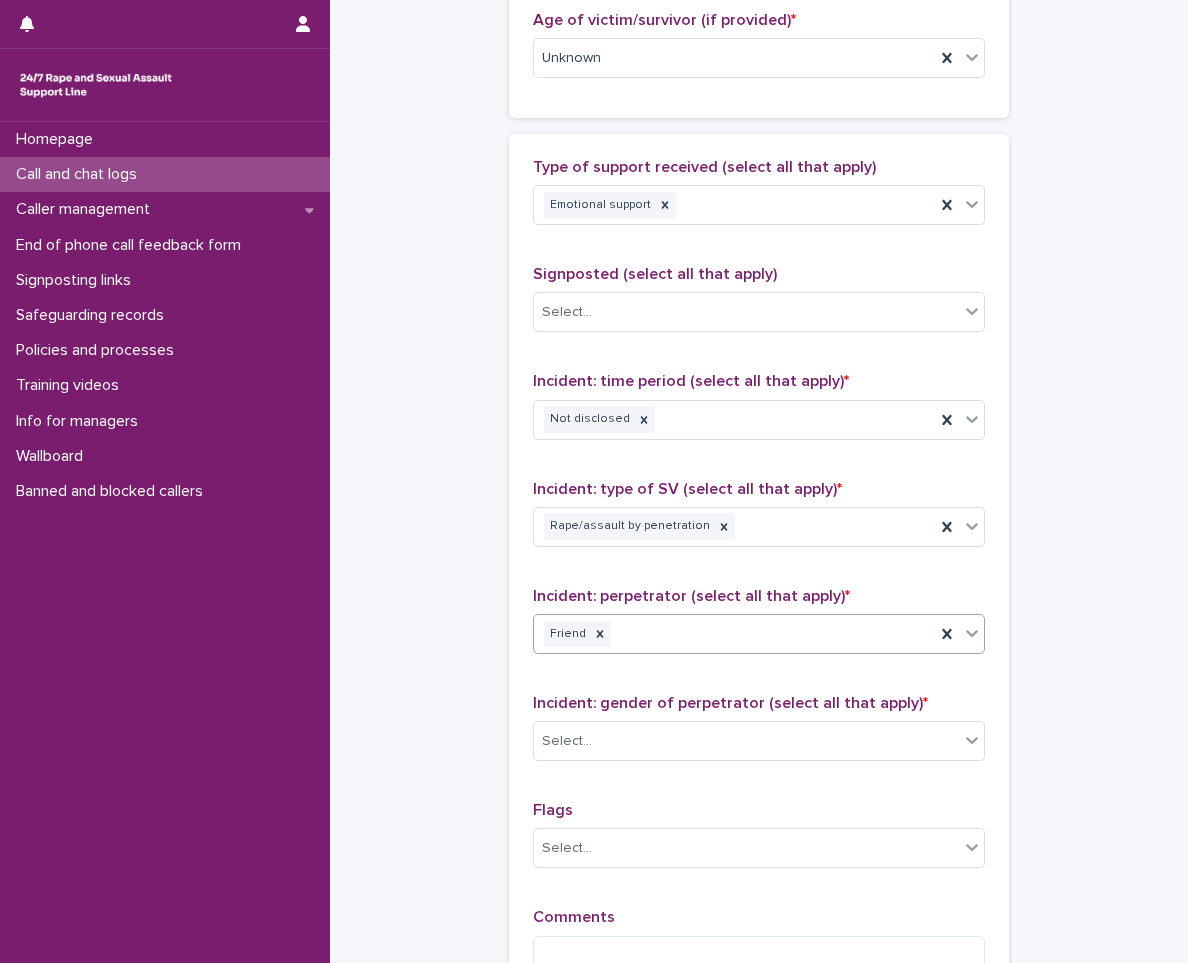 click on "Incident: gender of perpetrator (select all that apply) * Select..." at bounding box center (759, 735) 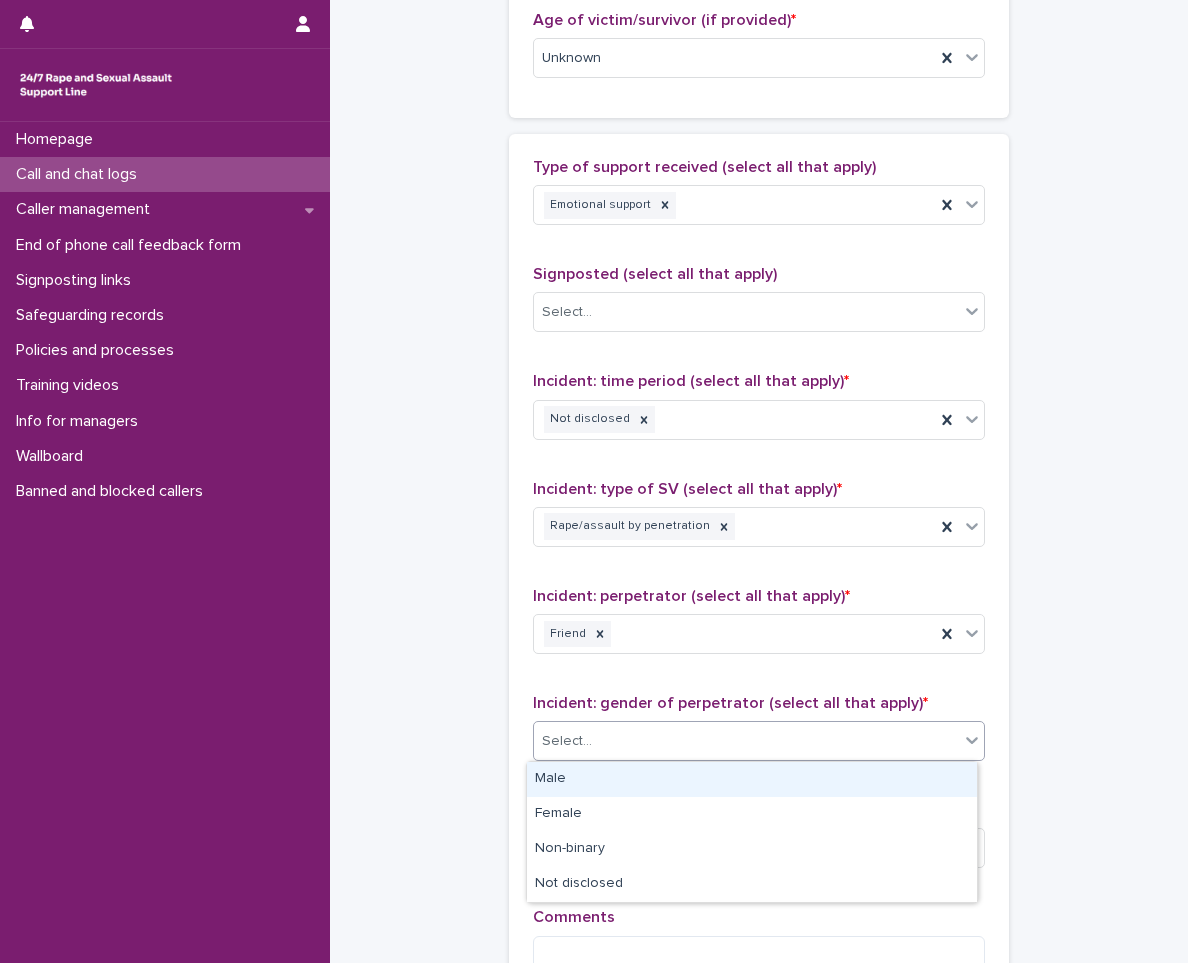 click on "Select..." at bounding box center [746, 741] 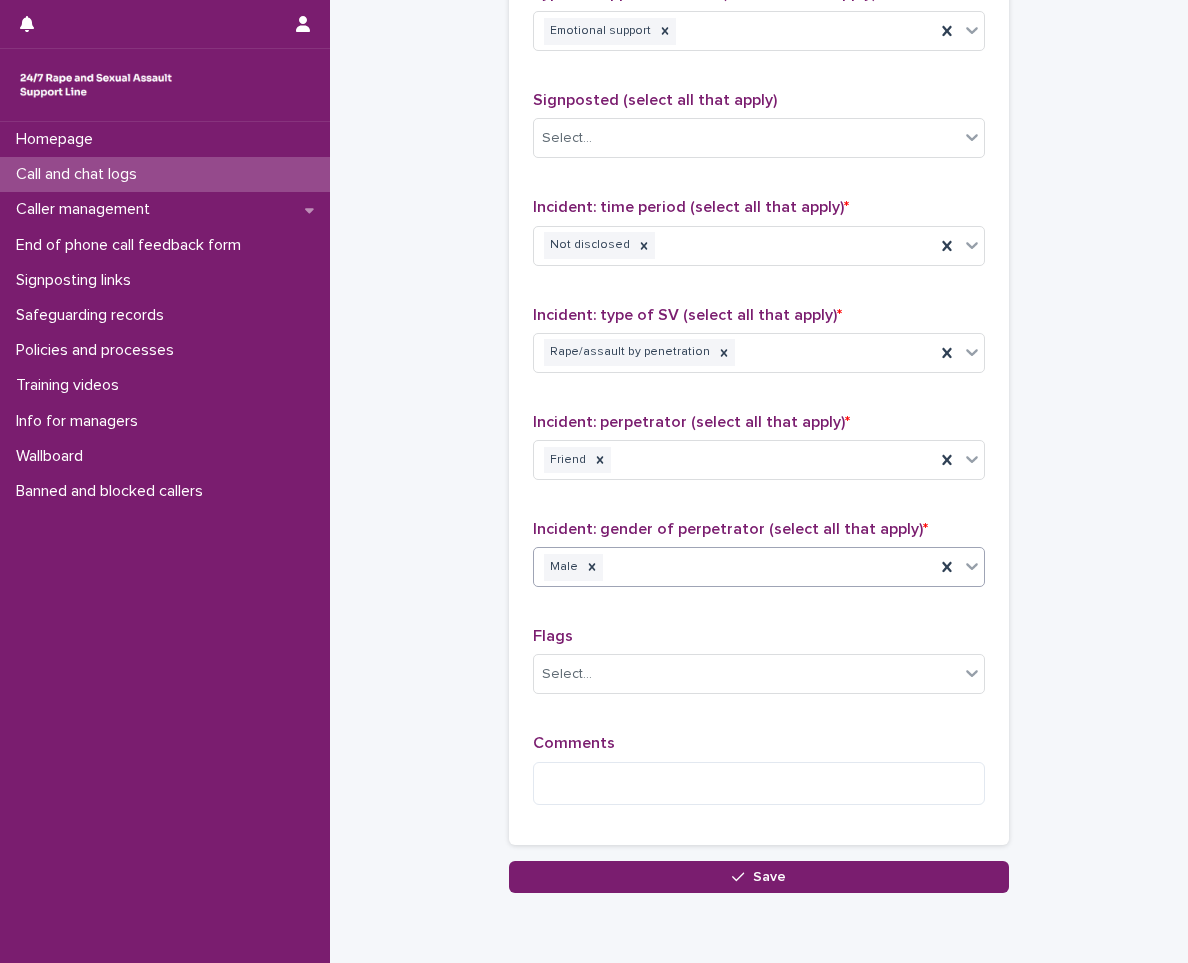 scroll, scrollTop: 1300, scrollLeft: 0, axis: vertical 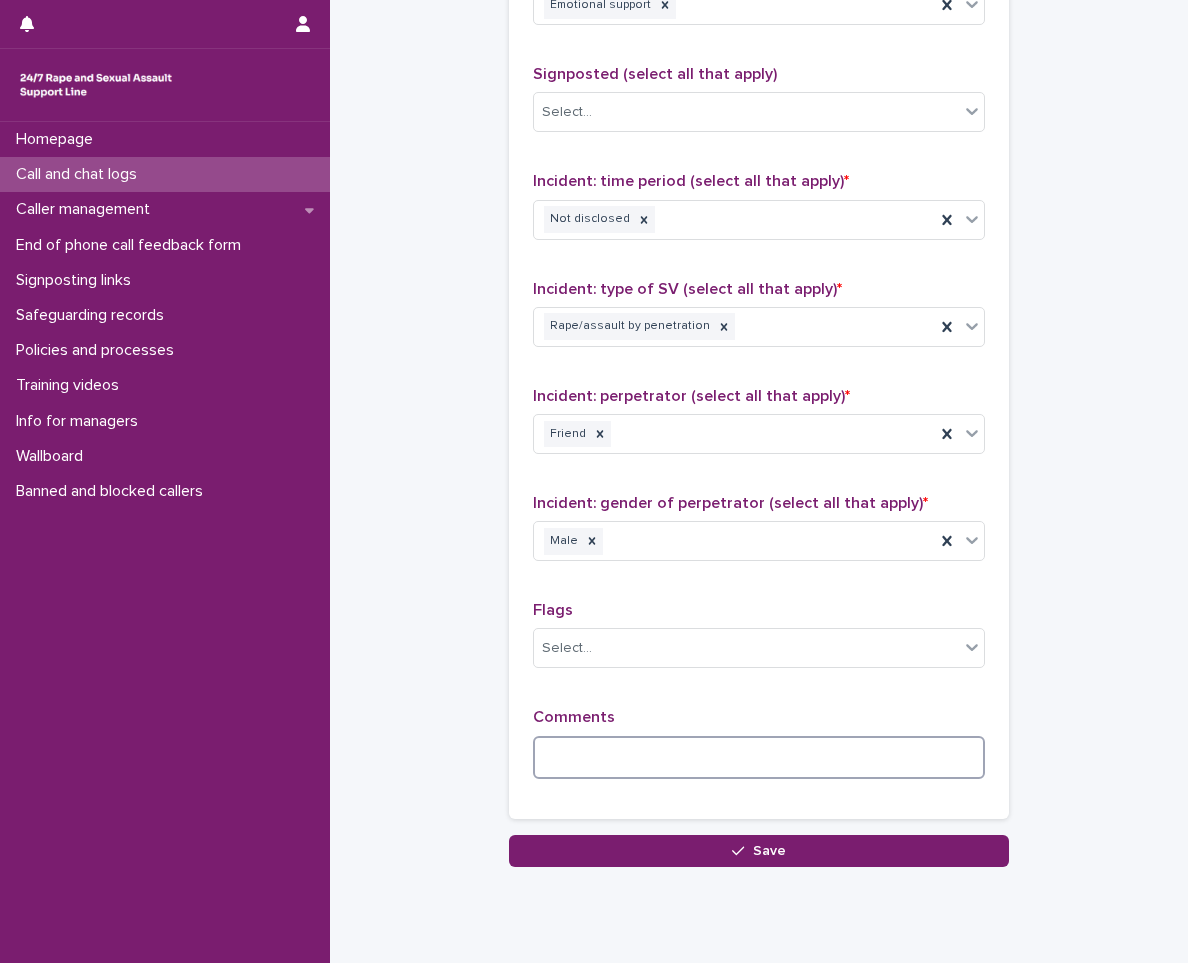 click at bounding box center (759, 757) 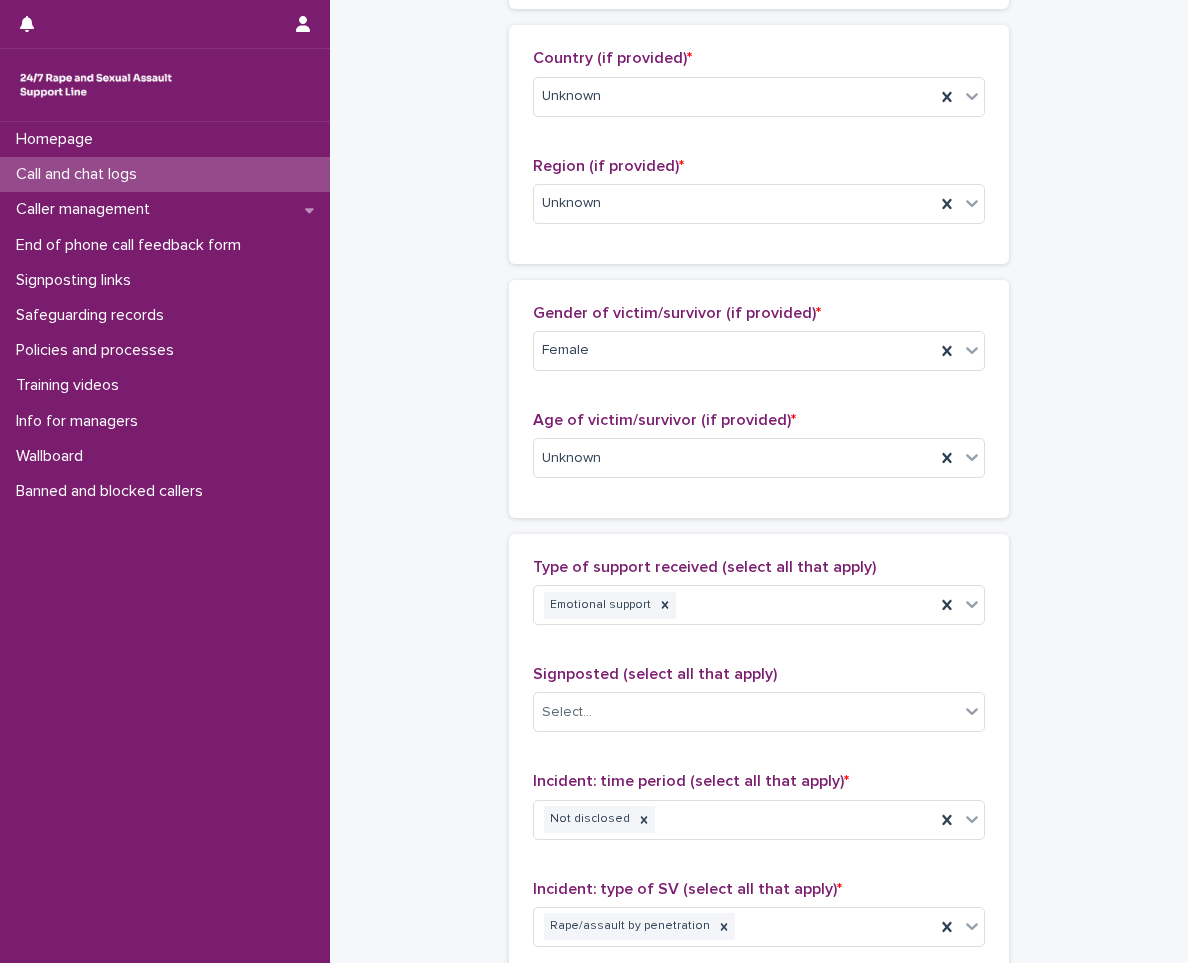scroll, scrollTop: 1377, scrollLeft: 0, axis: vertical 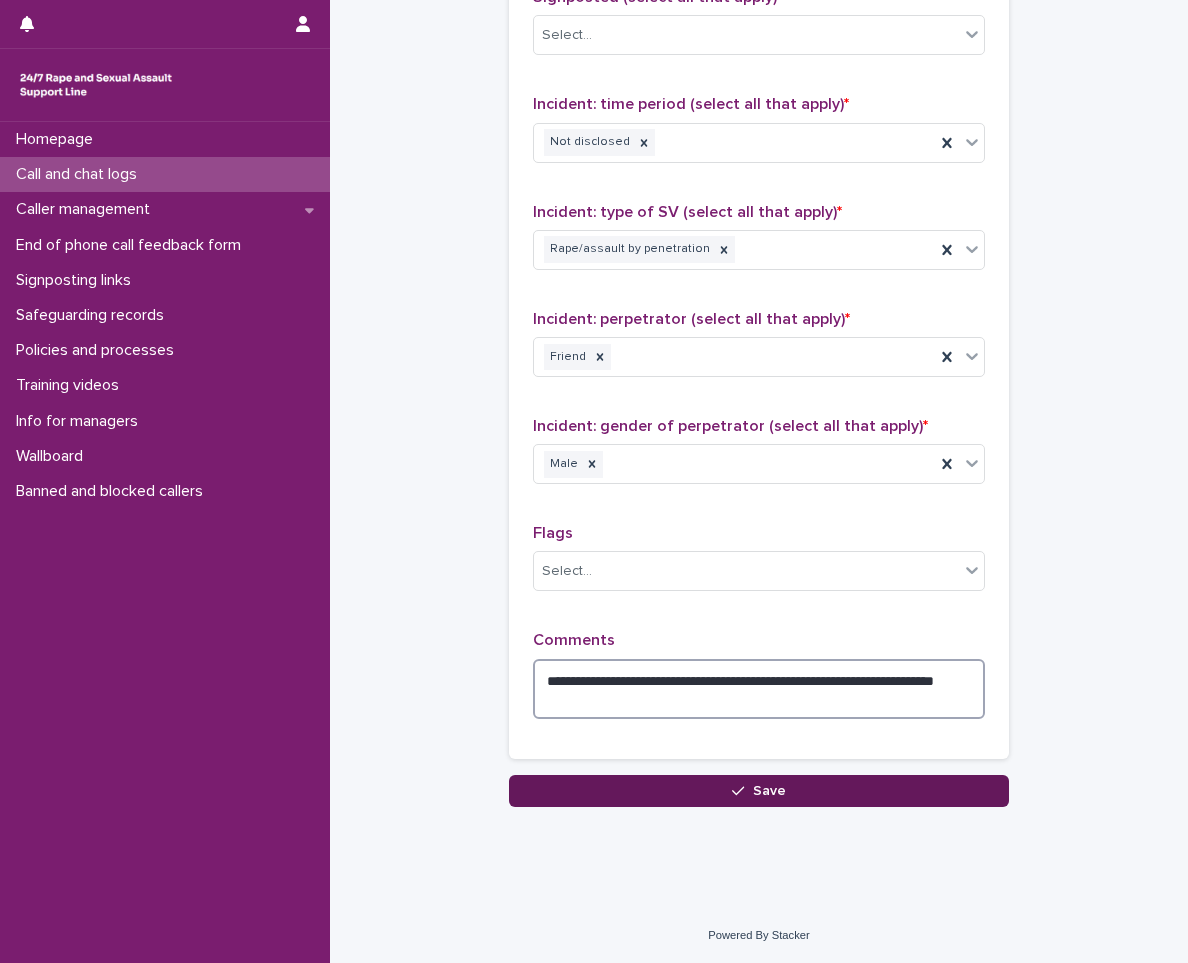 type on "**********" 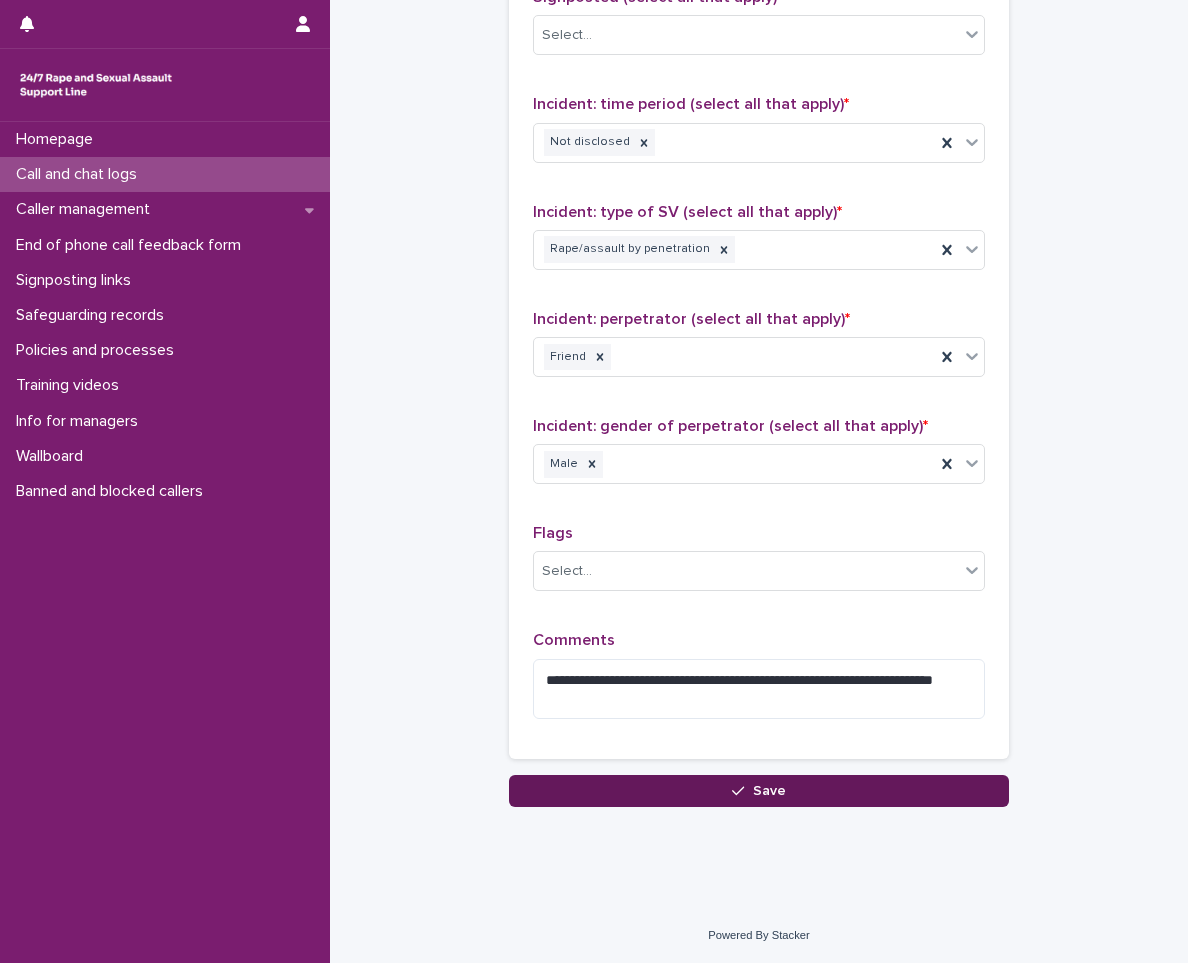 click on "Save" at bounding box center [759, 791] 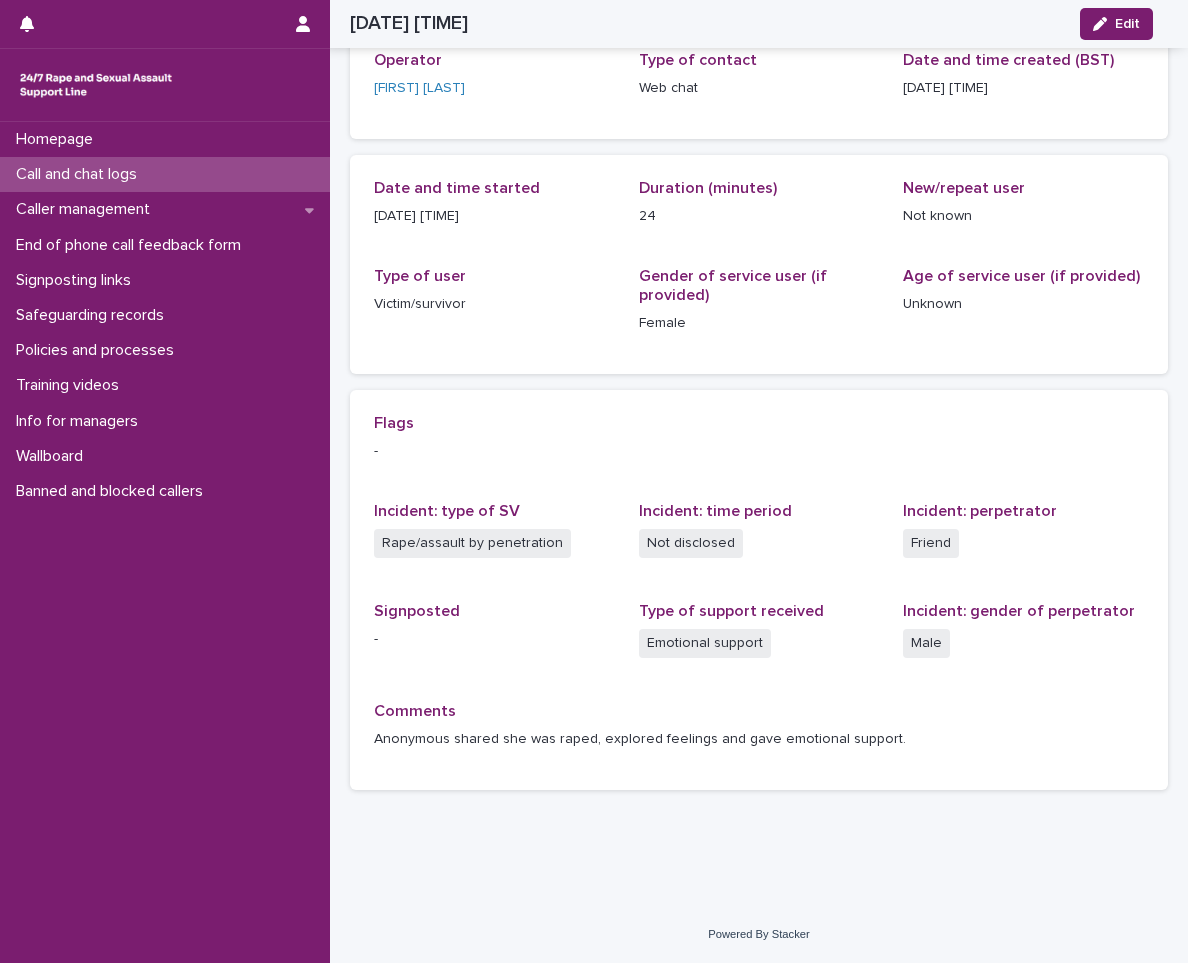 scroll, scrollTop: 119, scrollLeft: 0, axis: vertical 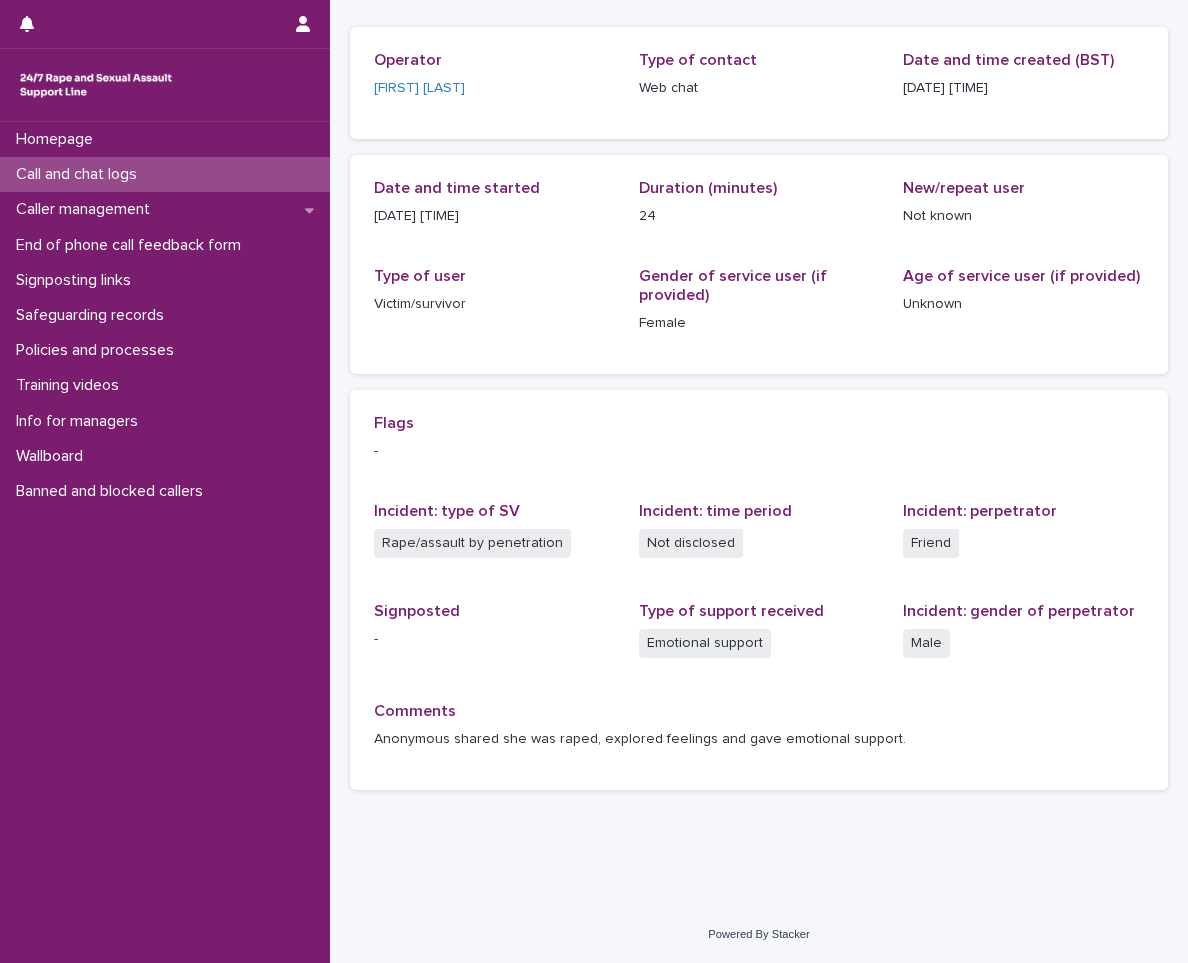 click on "Call and chat logs" at bounding box center (80, 174) 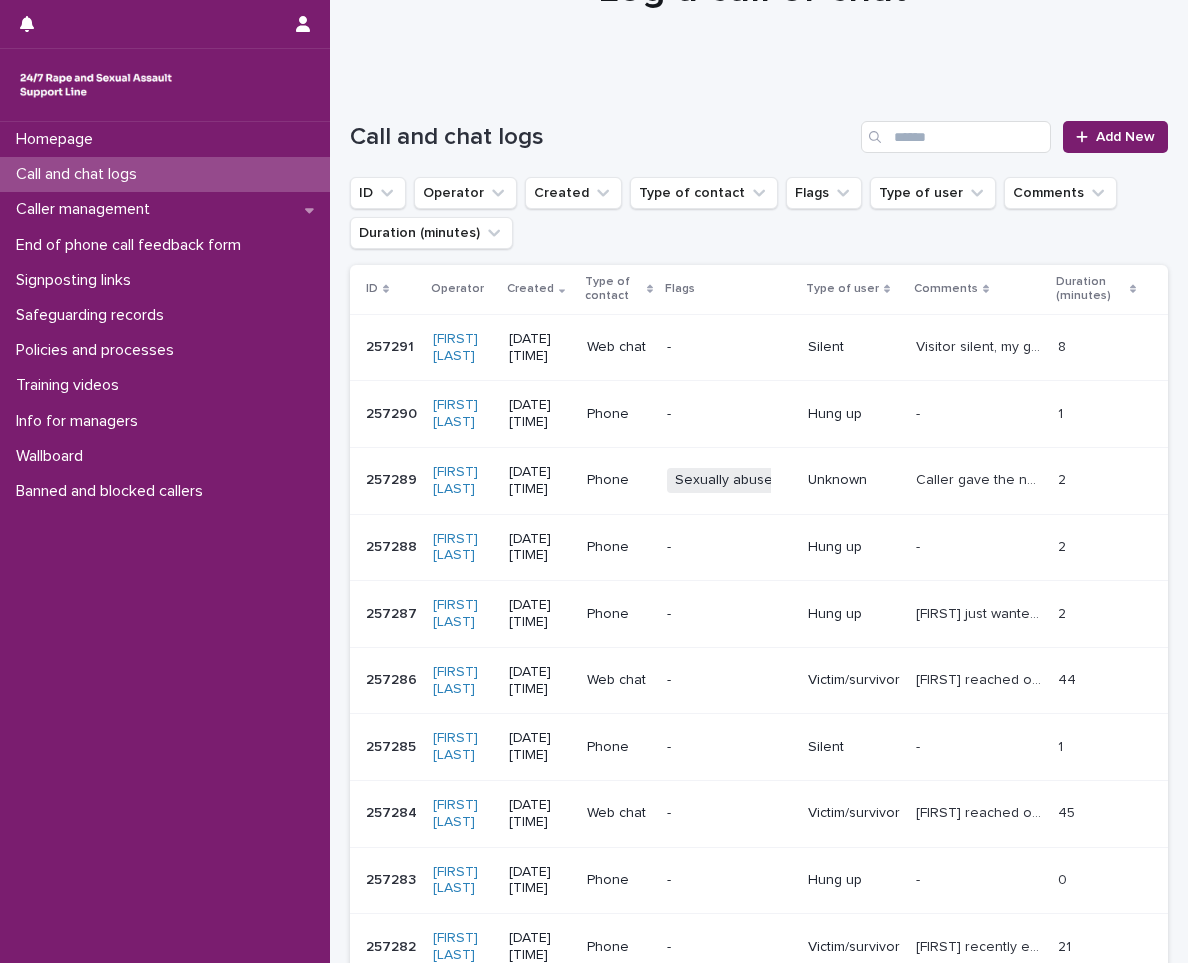 scroll, scrollTop: 0, scrollLeft: 0, axis: both 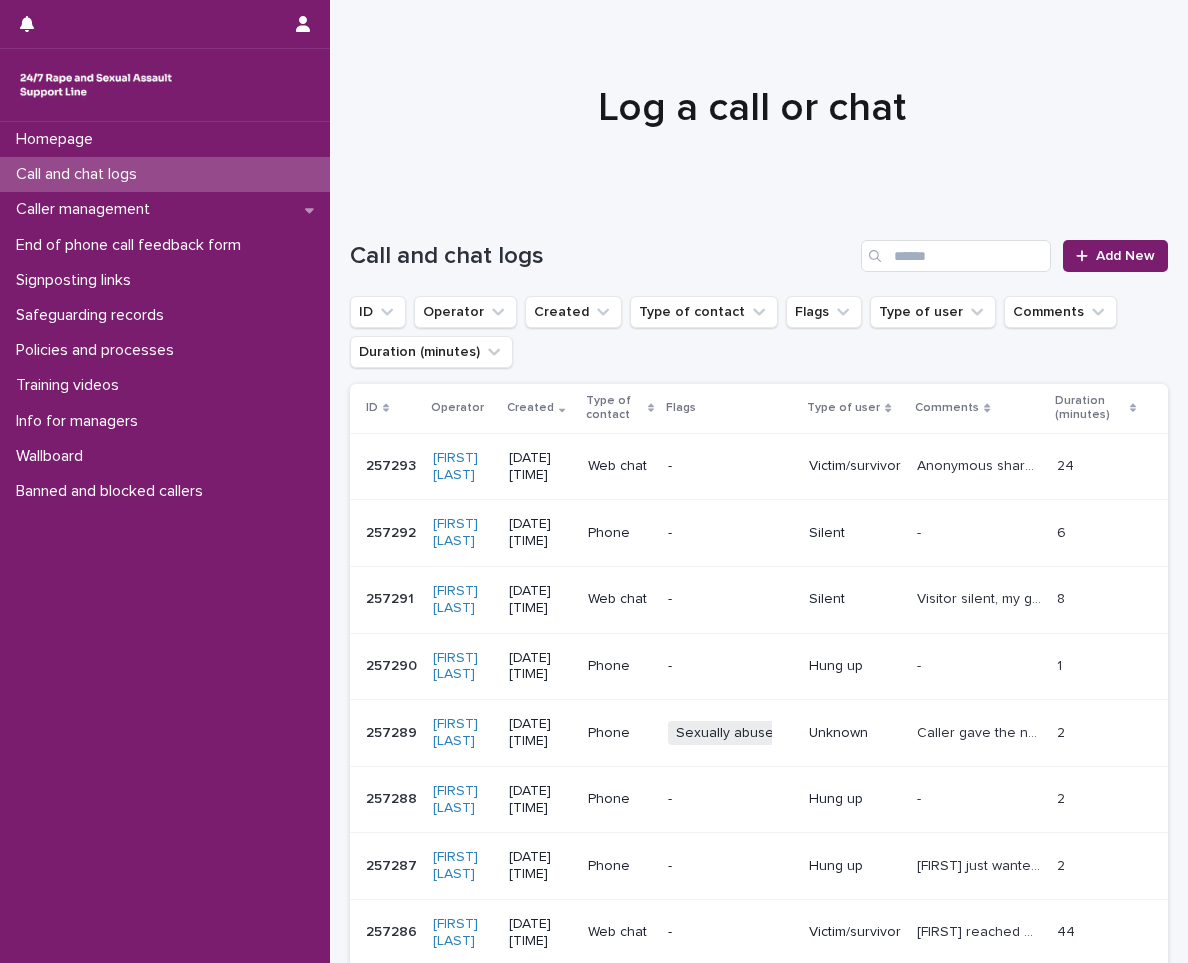 click on "Call and chat logs" at bounding box center (165, 174) 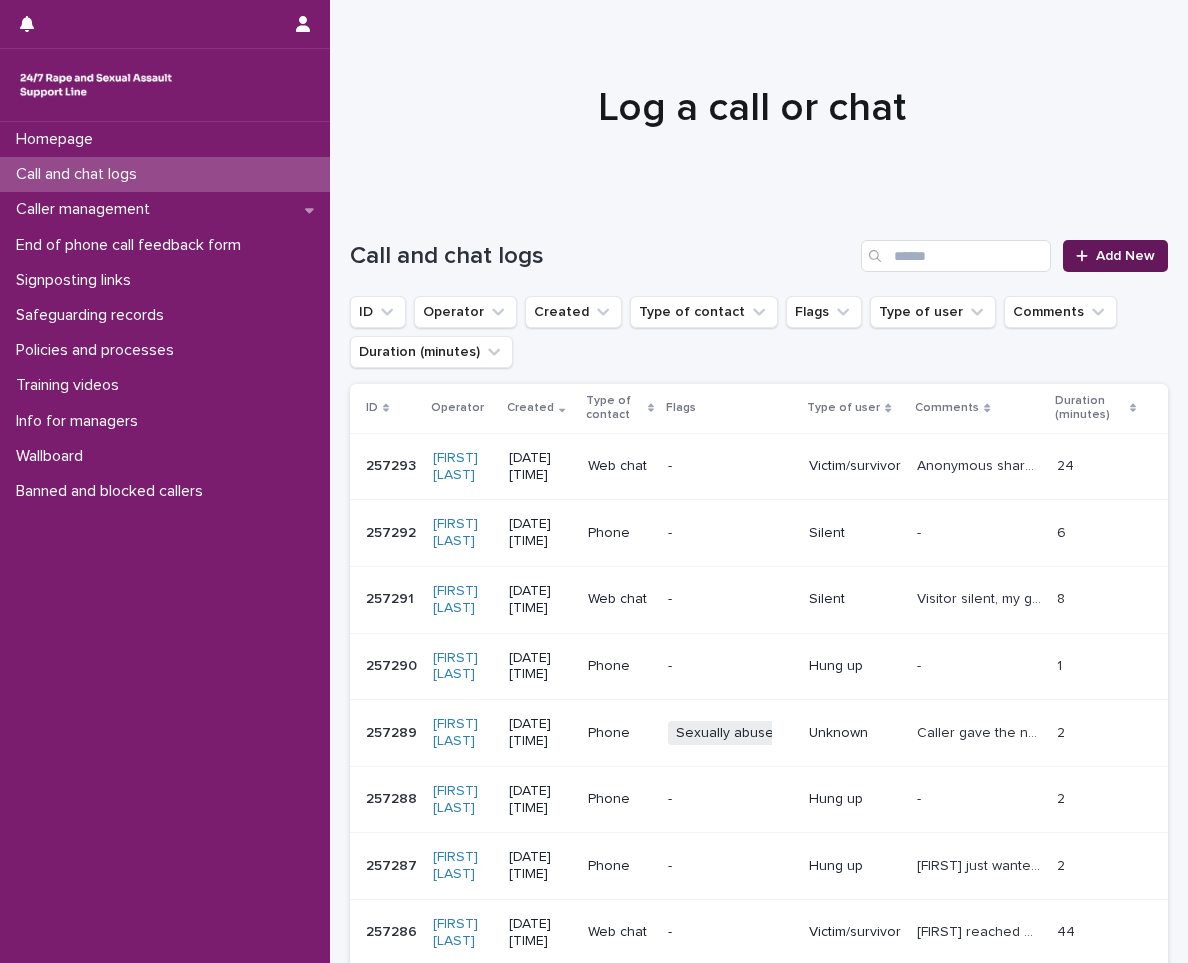click at bounding box center (1086, 256) 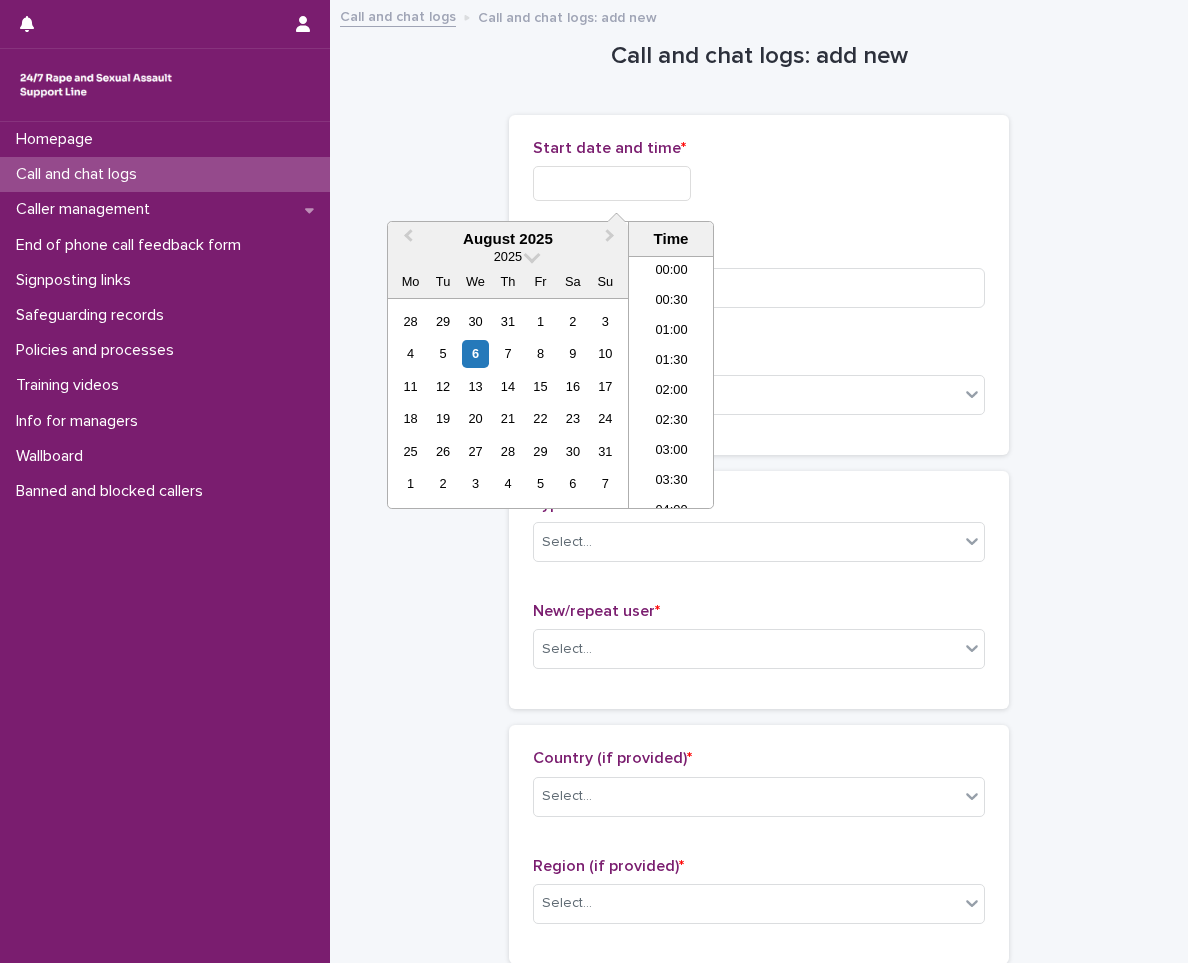 click at bounding box center (612, 183) 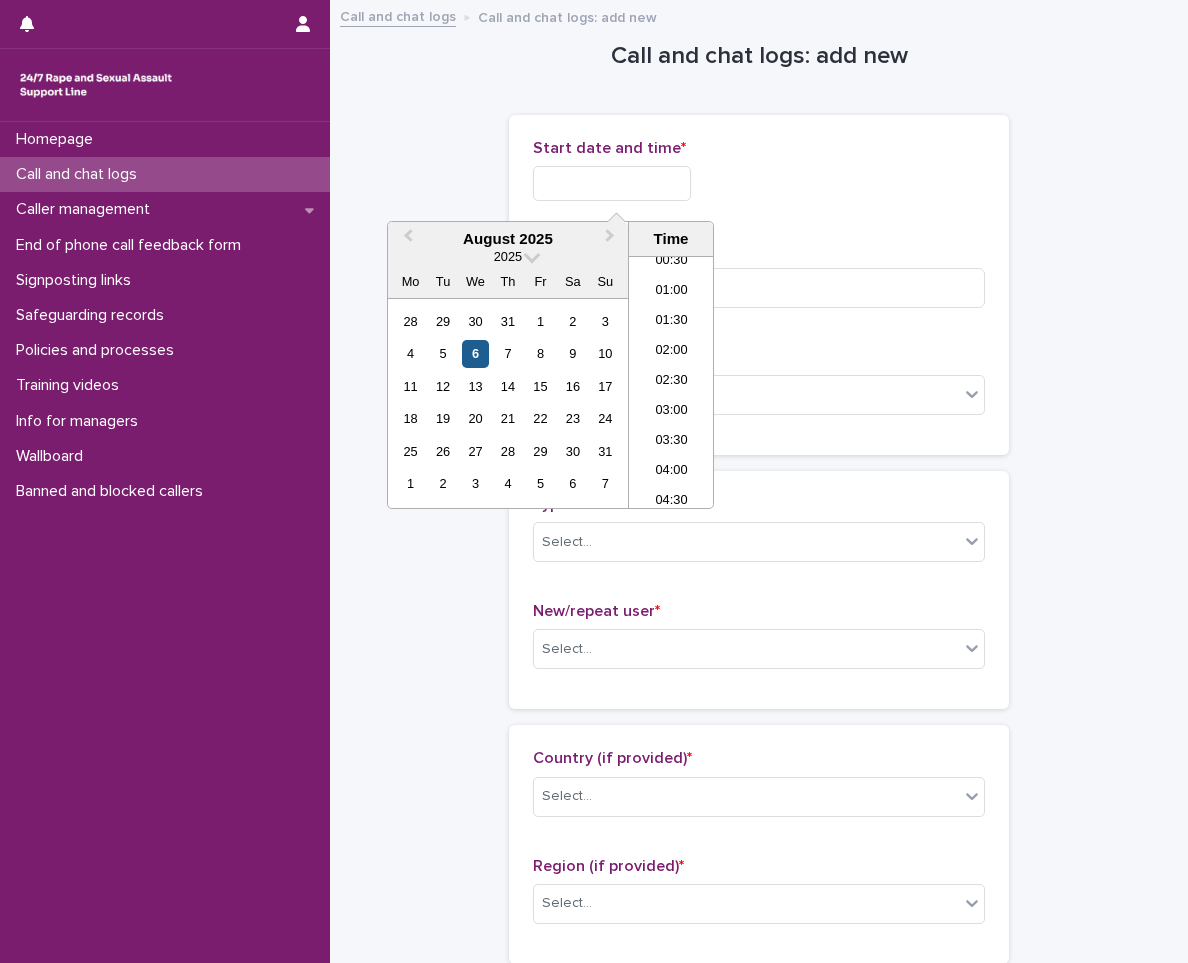click on "6" at bounding box center (475, 353) 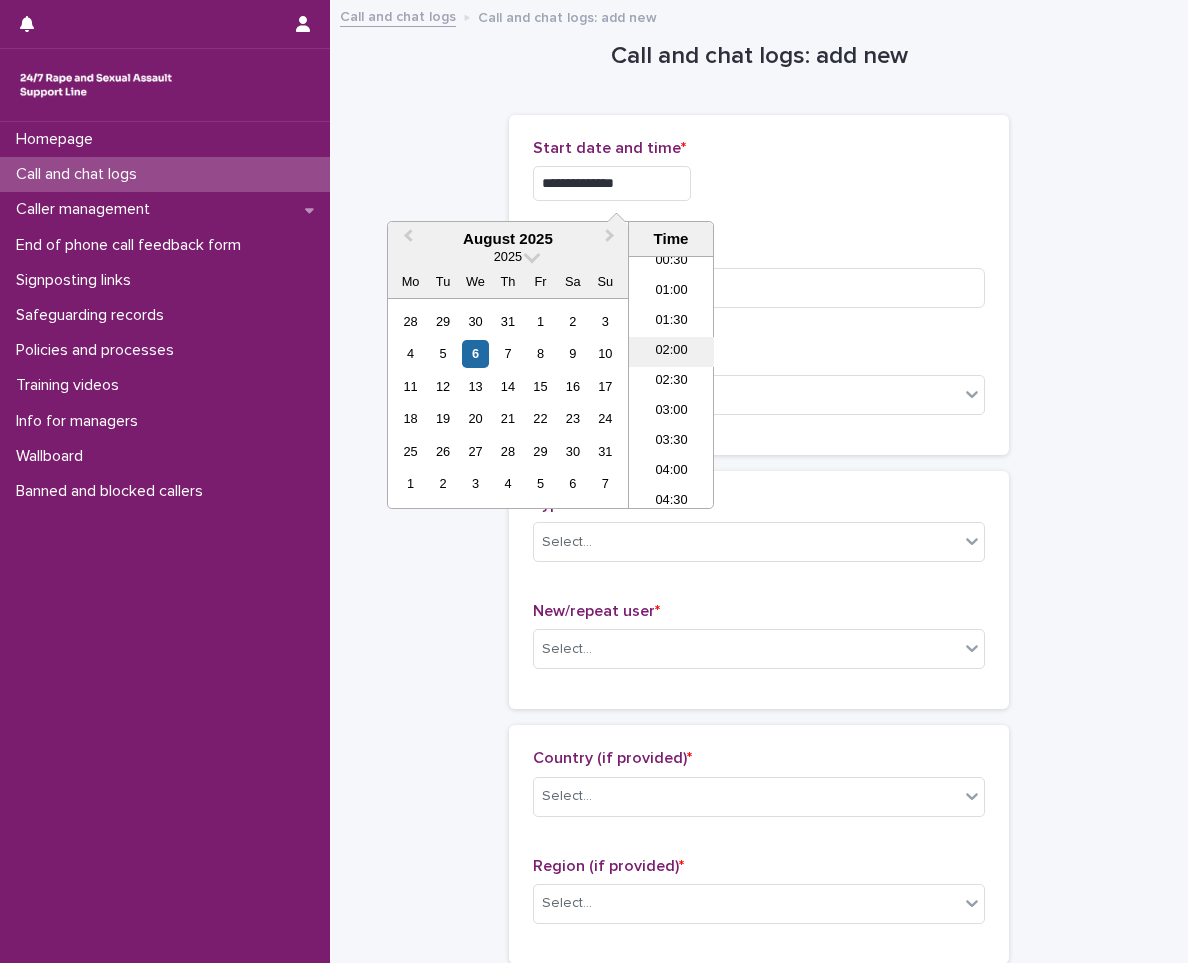 click on "02:00" at bounding box center (671, 352) 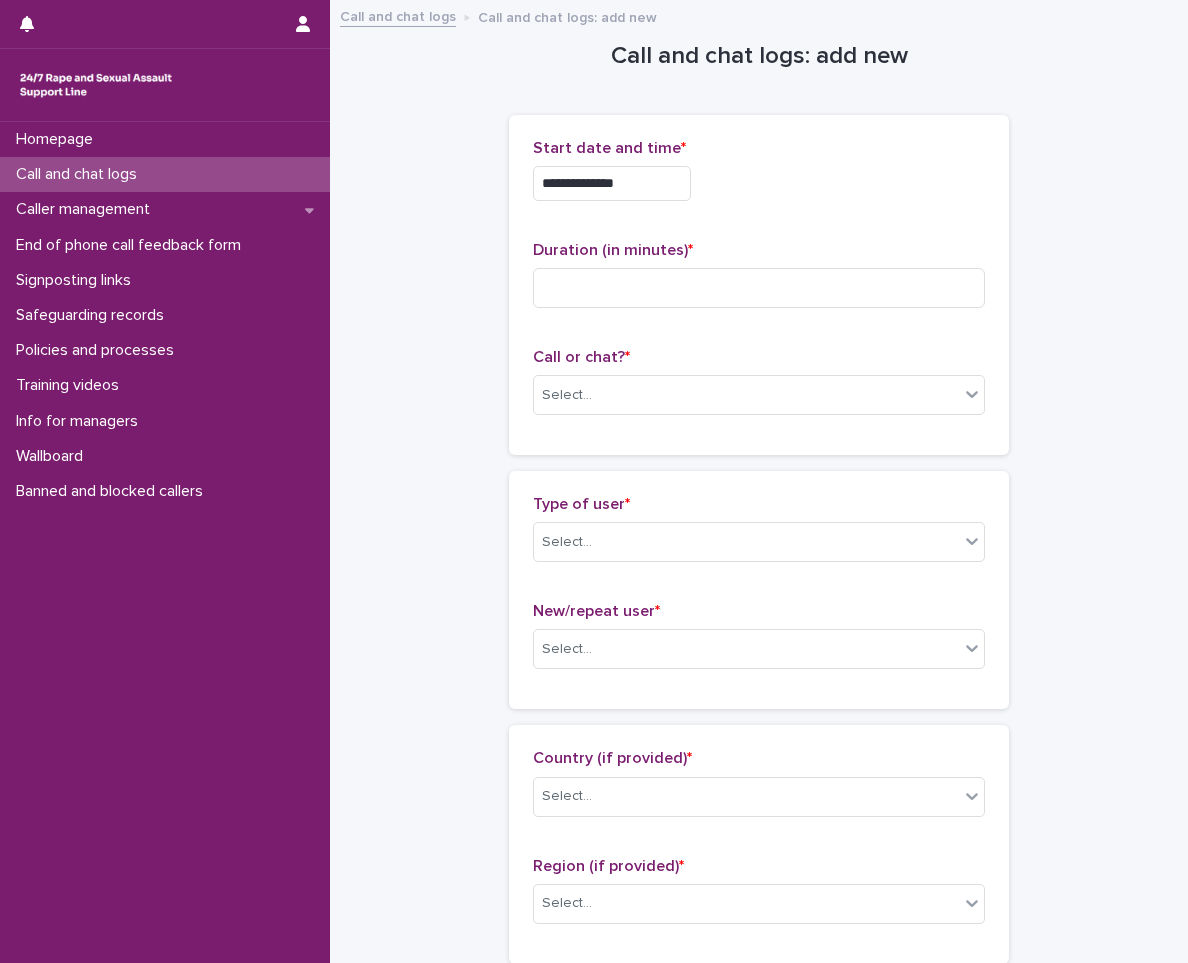 click on "**********" at bounding box center (759, 178) 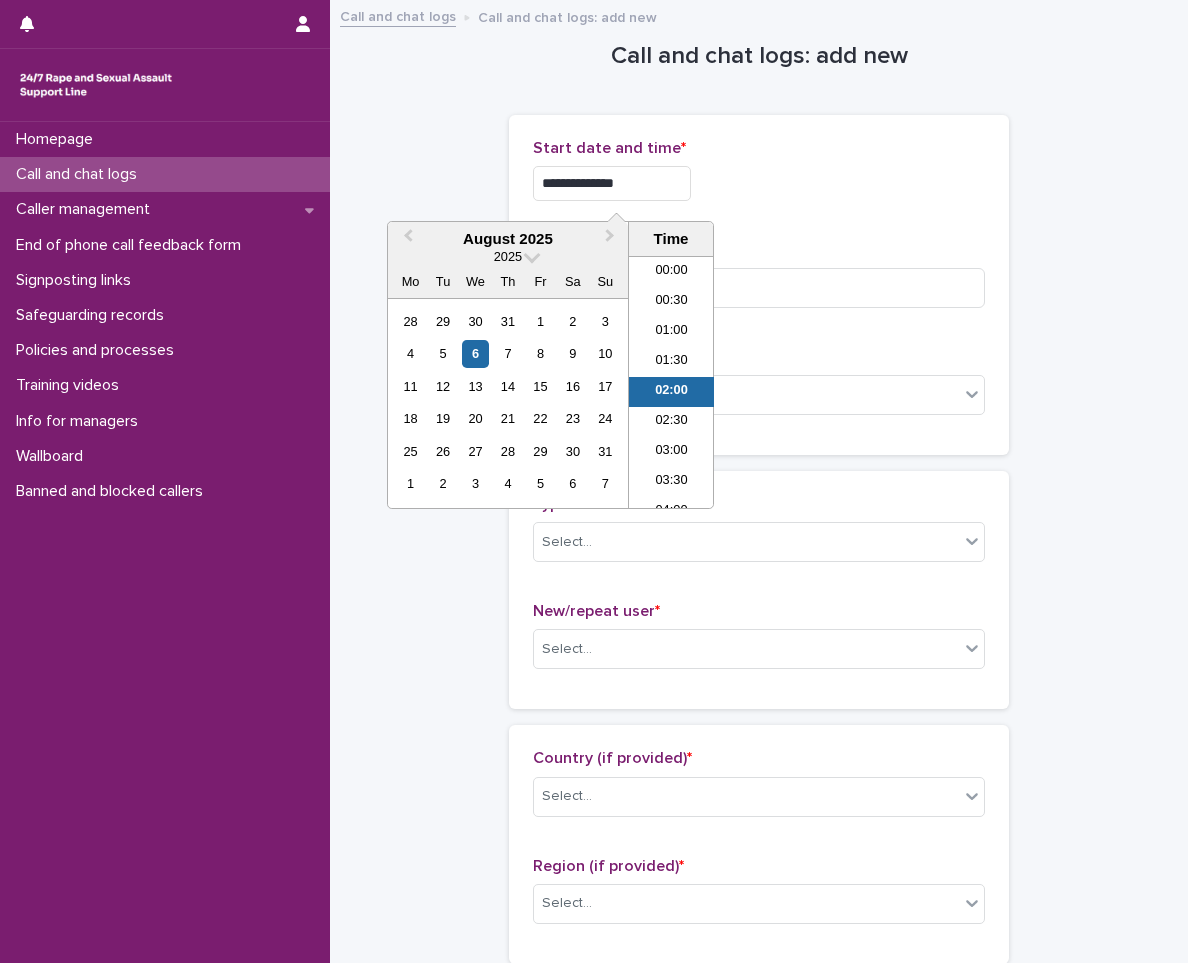 scroll, scrollTop: 10, scrollLeft: 0, axis: vertical 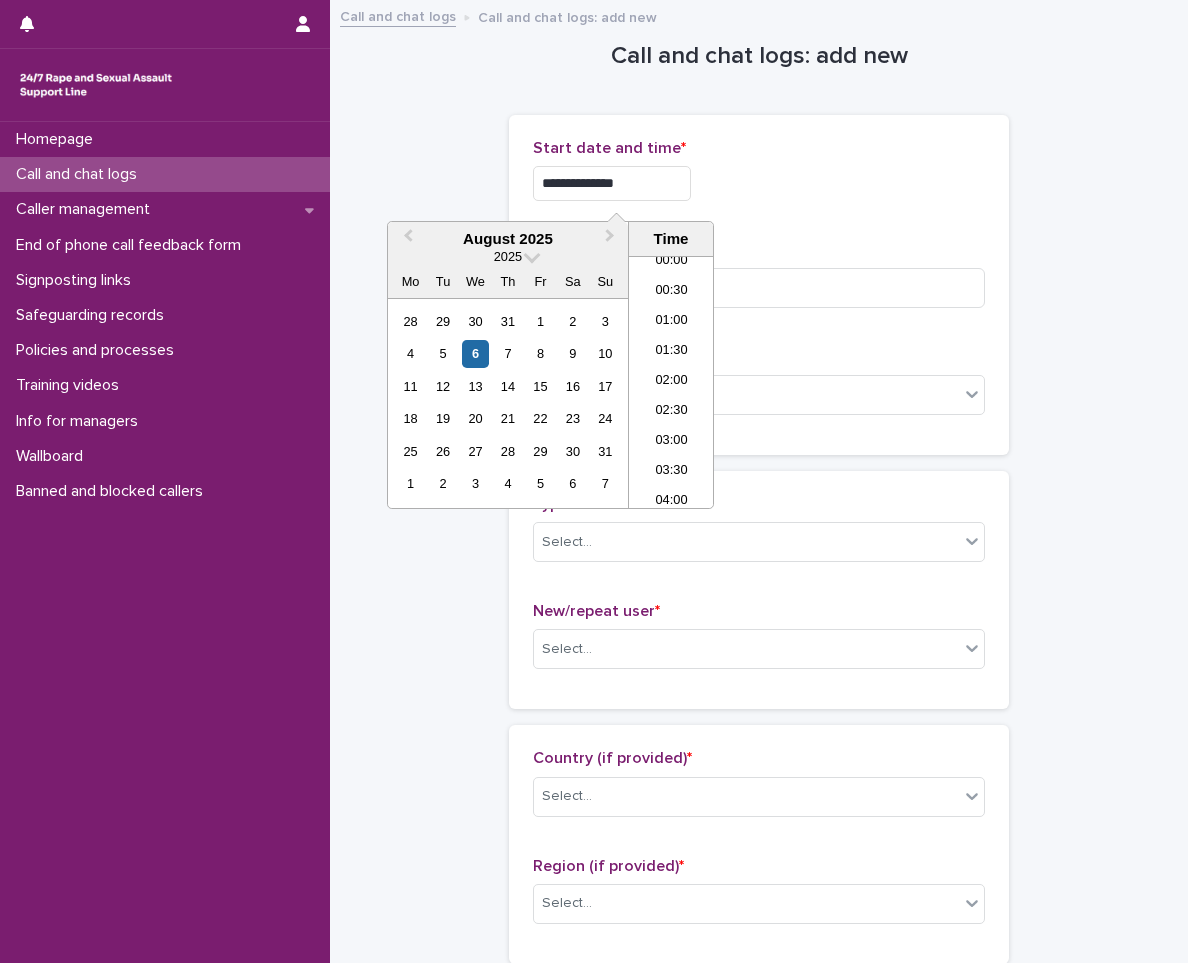 click on "**********" at bounding box center (612, 183) 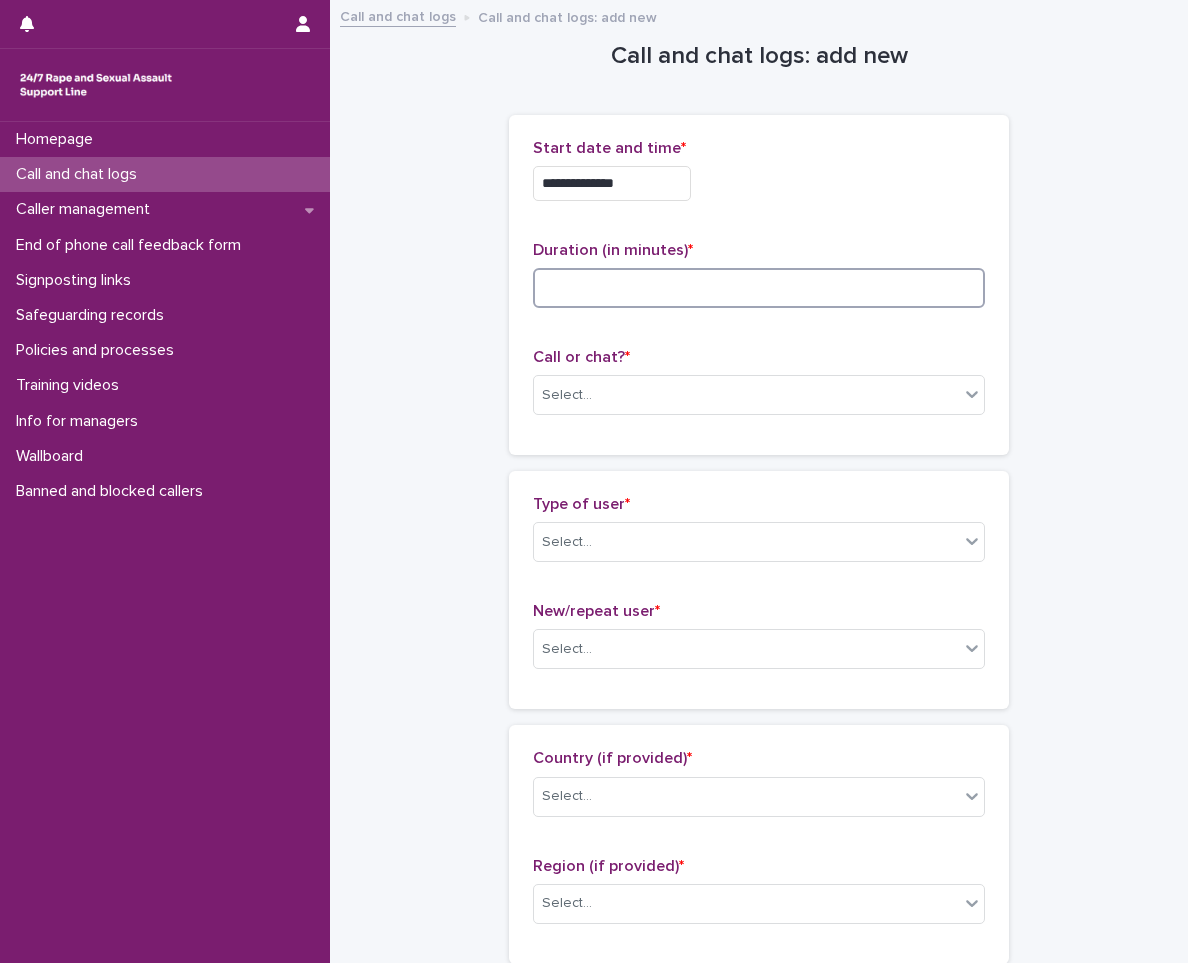 click at bounding box center (759, 288) 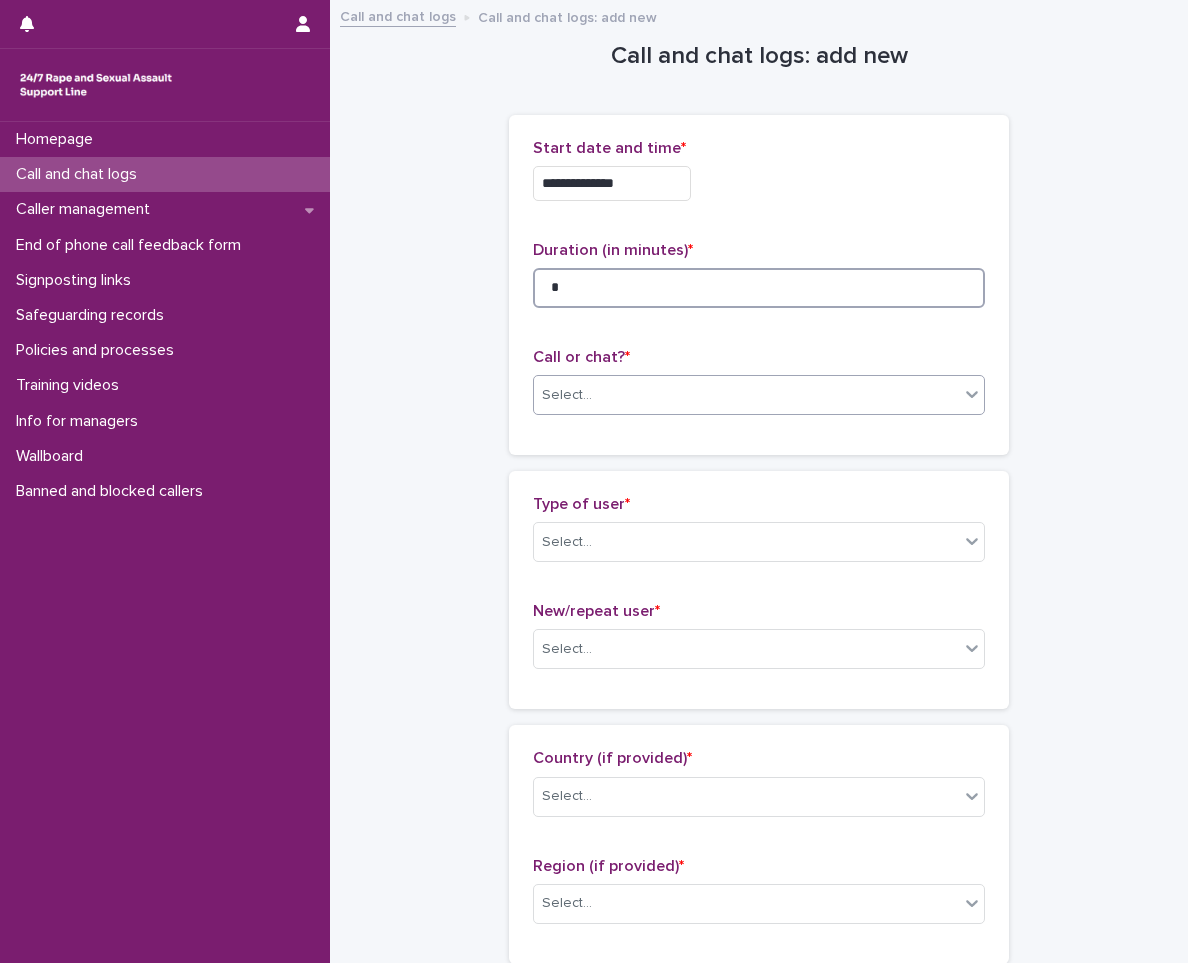 type on "*" 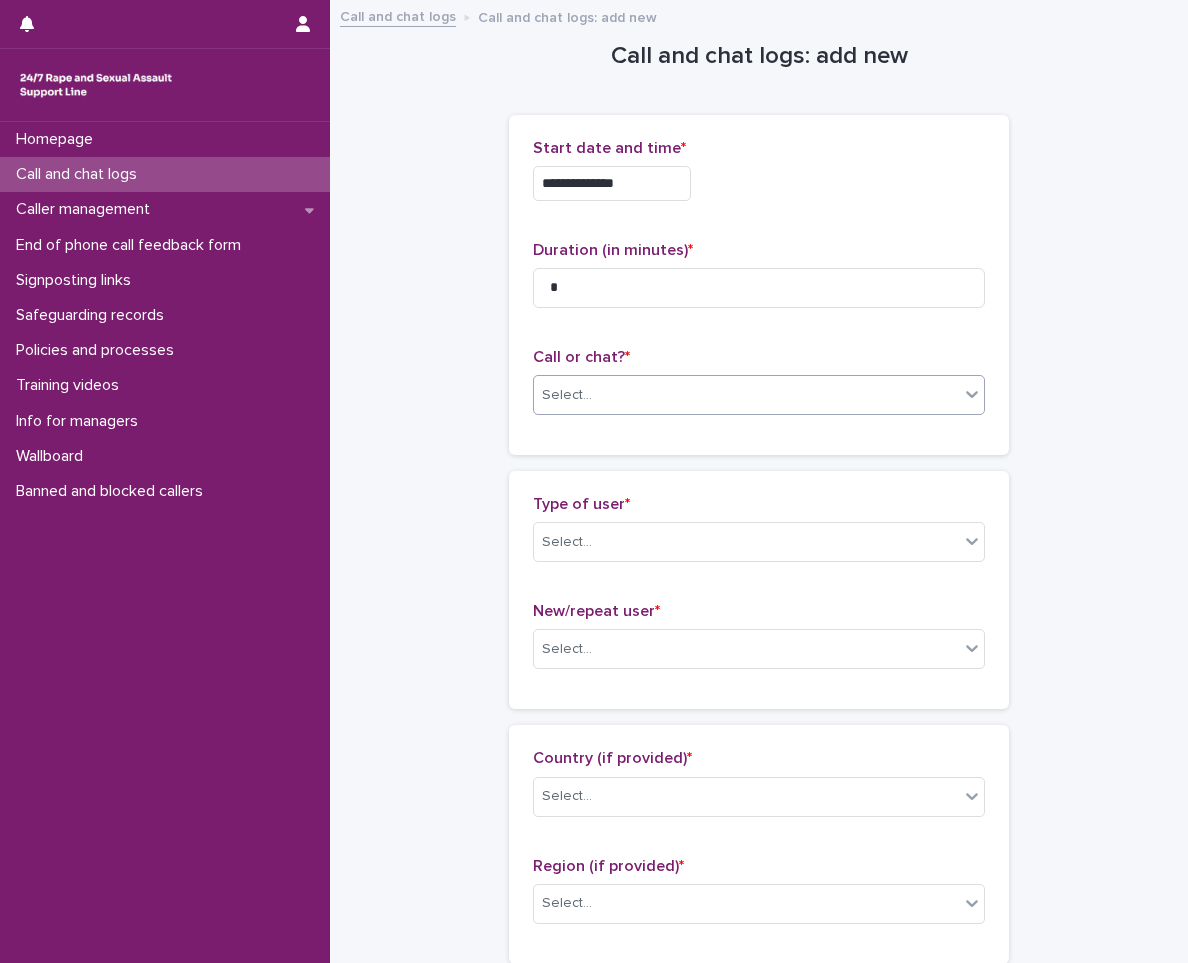 click on "Select..." at bounding box center (759, 395) 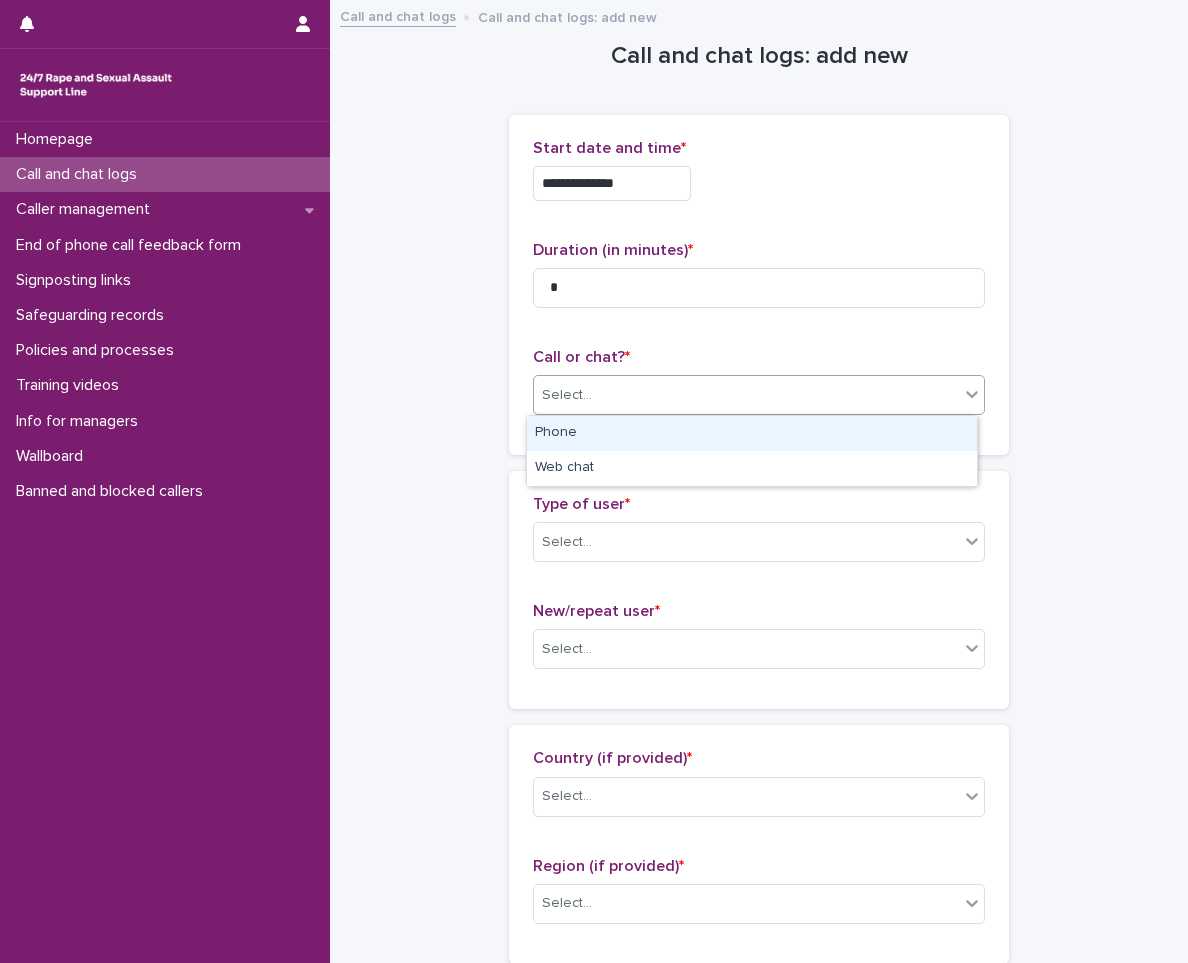 click on "Phone" at bounding box center [752, 433] 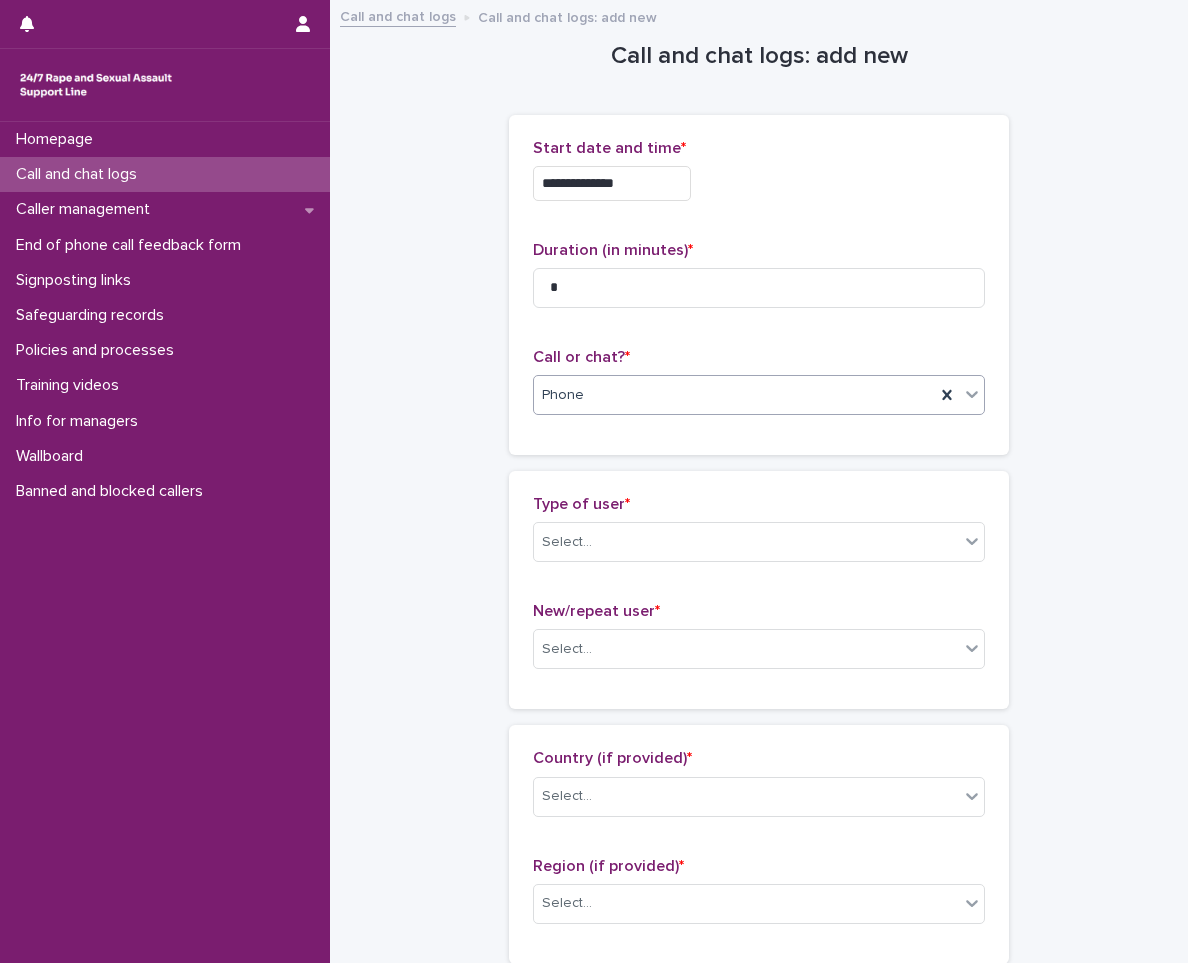 click on "Phone" at bounding box center [734, 395] 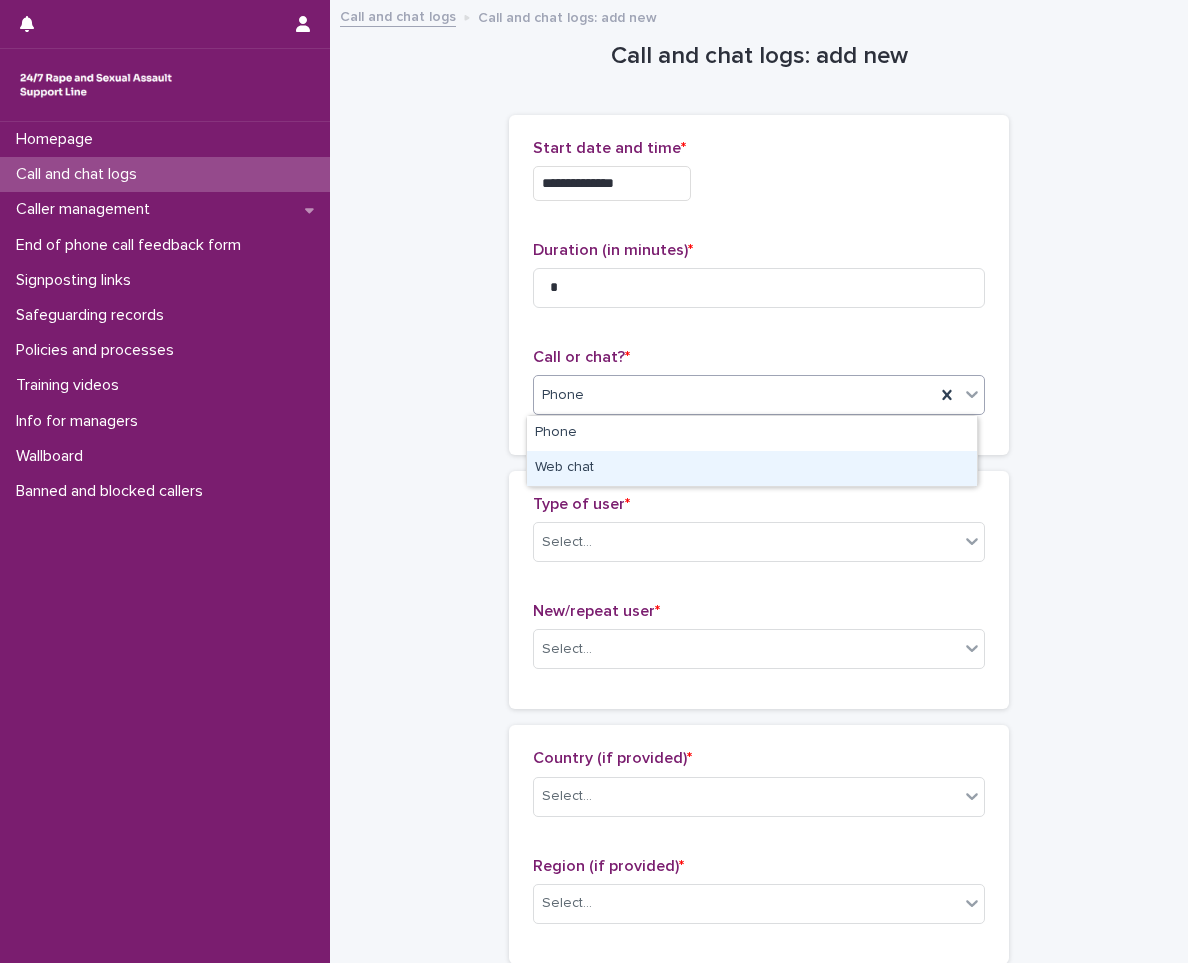 click on "Web chat" at bounding box center (752, 468) 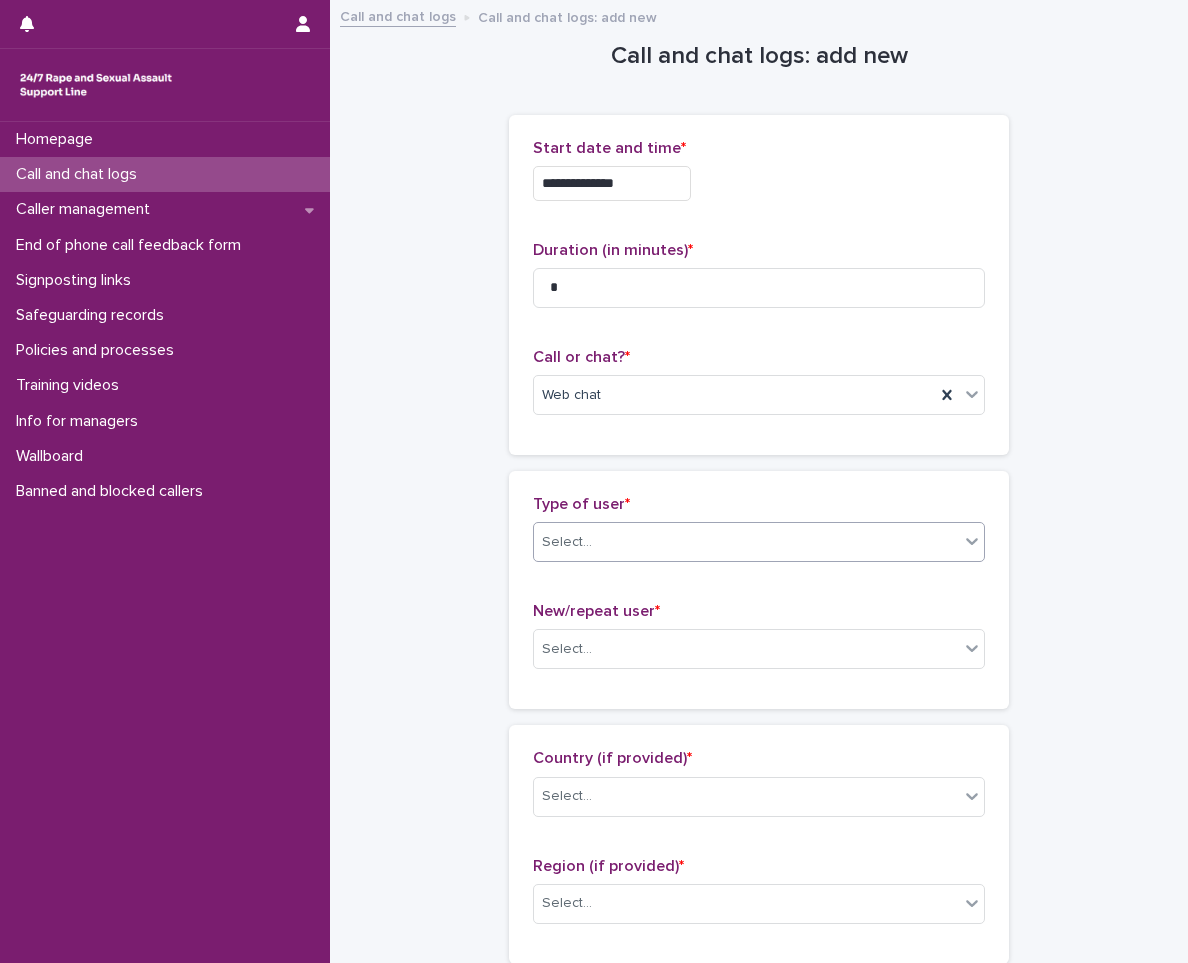 drag, startPoint x: 642, startPoint y: 506, endPoint x: 637, endPoint y: 531, distance: 25.495098 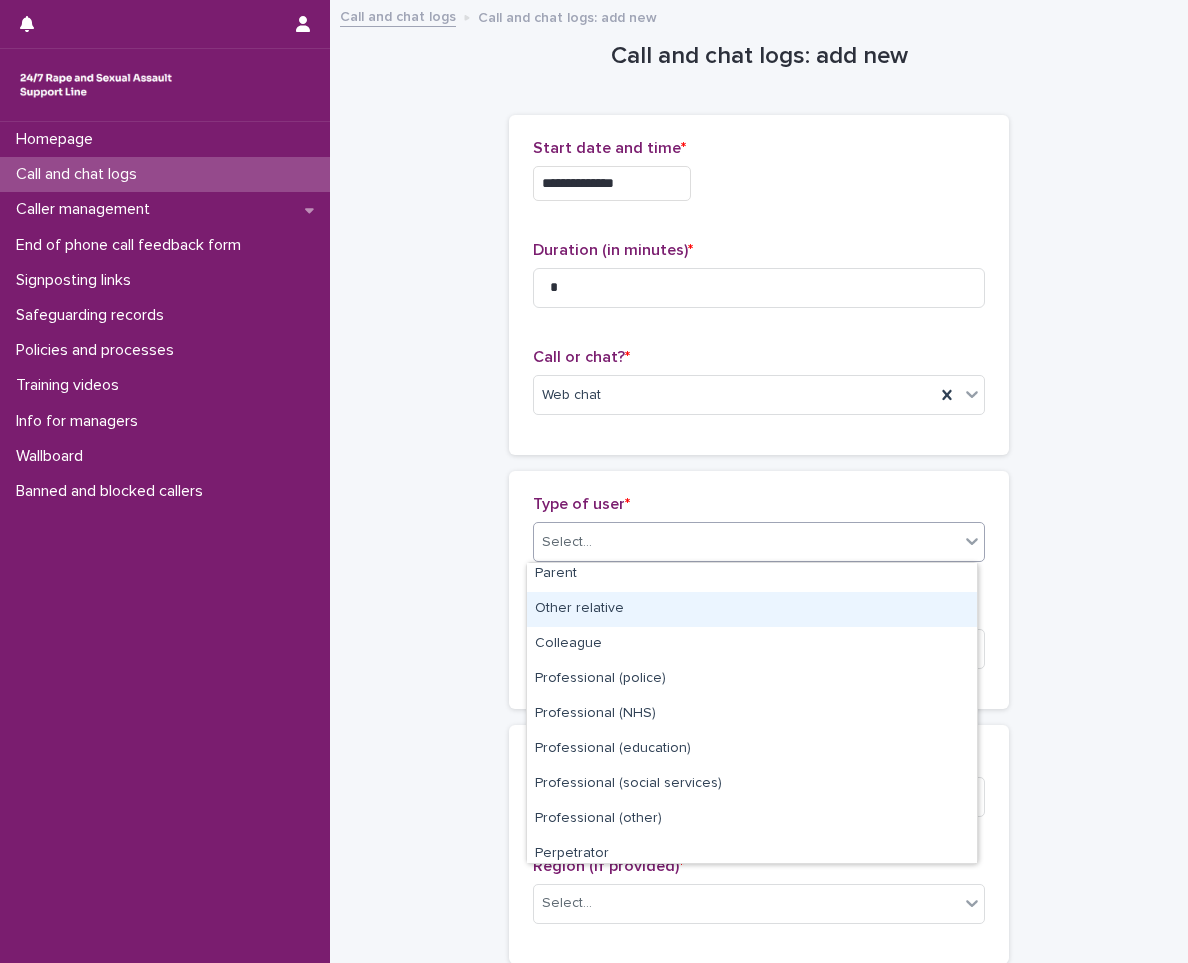 scroll, scrollTop: 225, scrollLeft: 0, axis: vertical 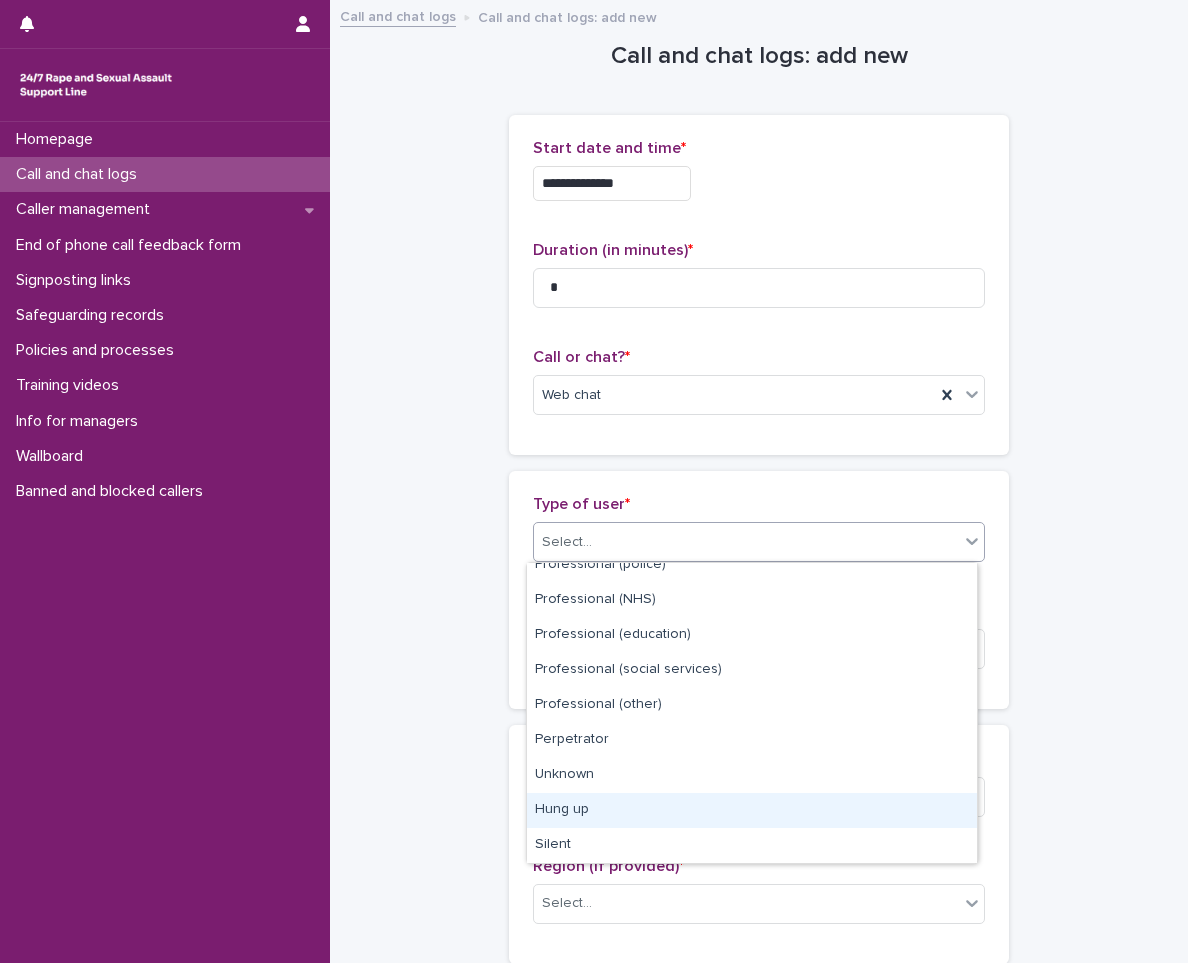 click on "Hung up" at bounding box center [752, 810] 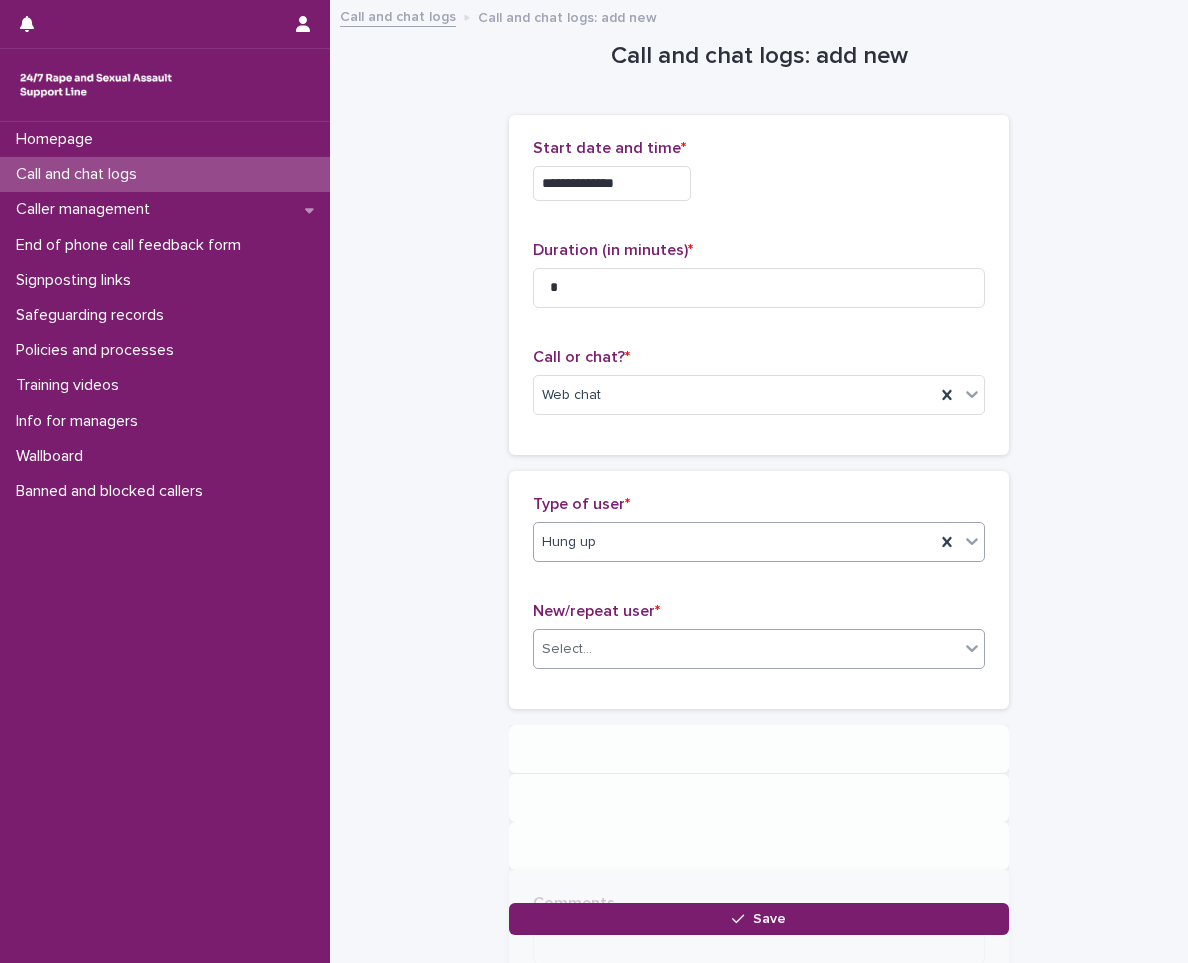 drag, startPoint x: 620, startPoint y: 648, endPoint x: 608, endPoint y: 668, distance: 23.323807 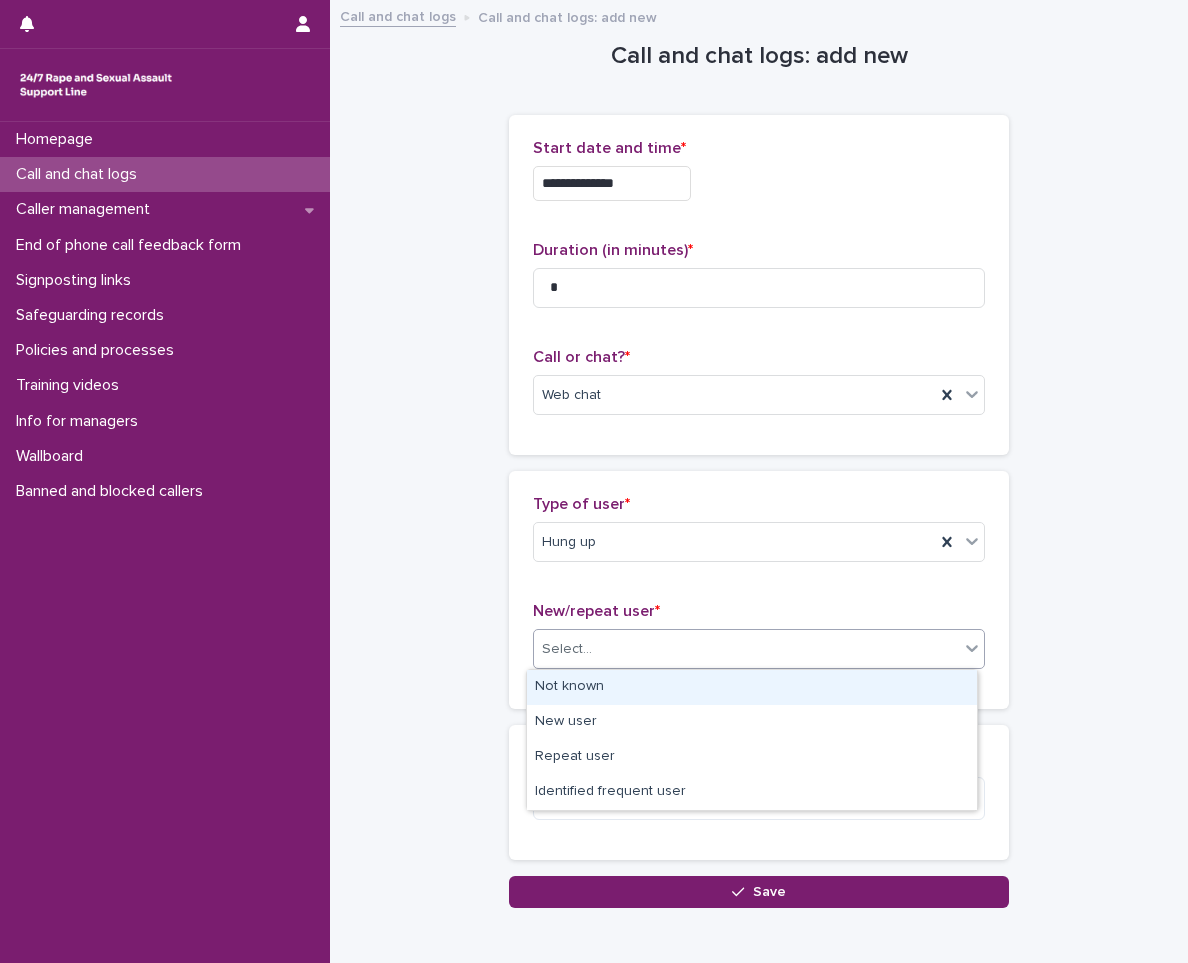 click on "Not known" at bounding box center [752, 687] 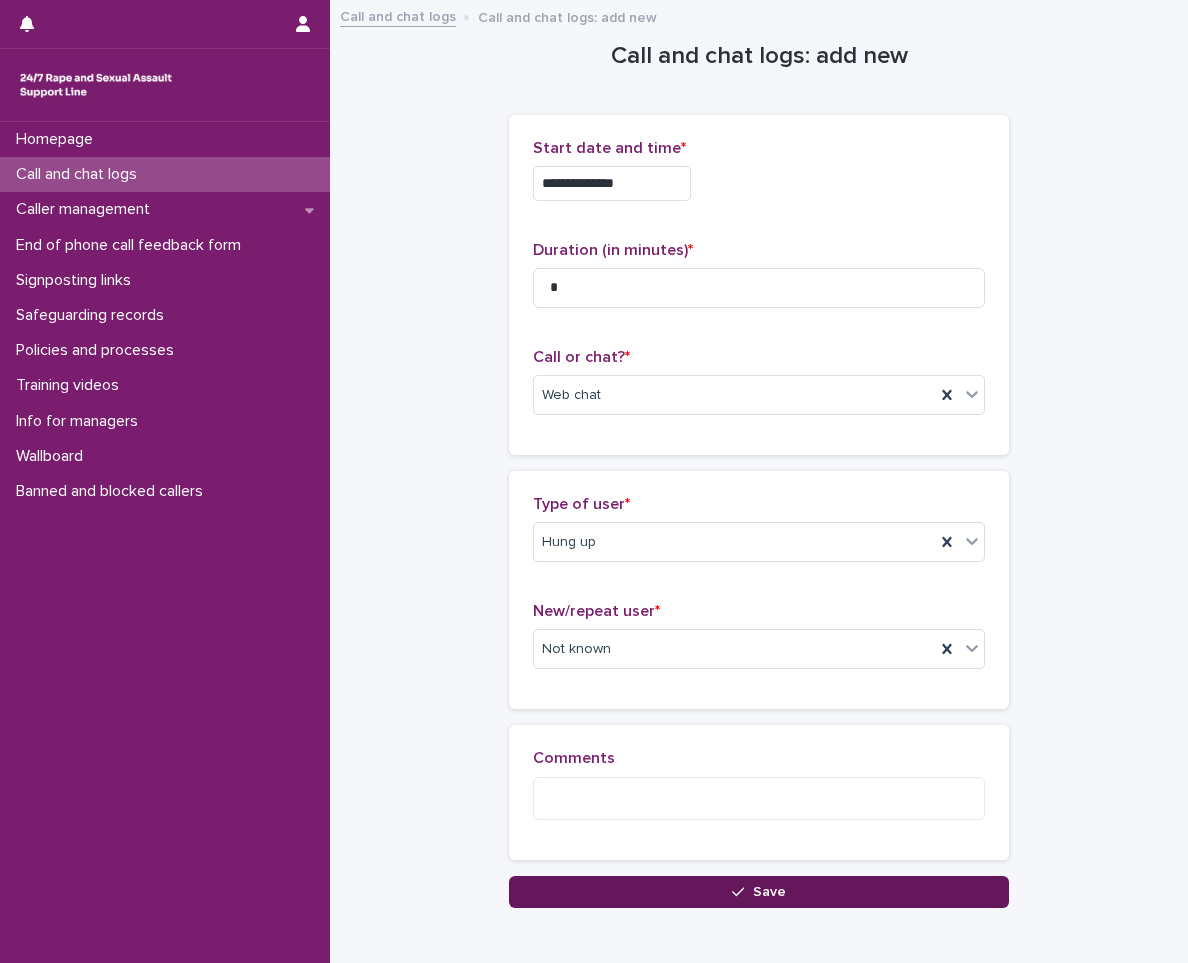 drag, startPoint x: 617, startPoint y: 889, endPoint x: 324, endPoint y: 540, distance: 455.6863 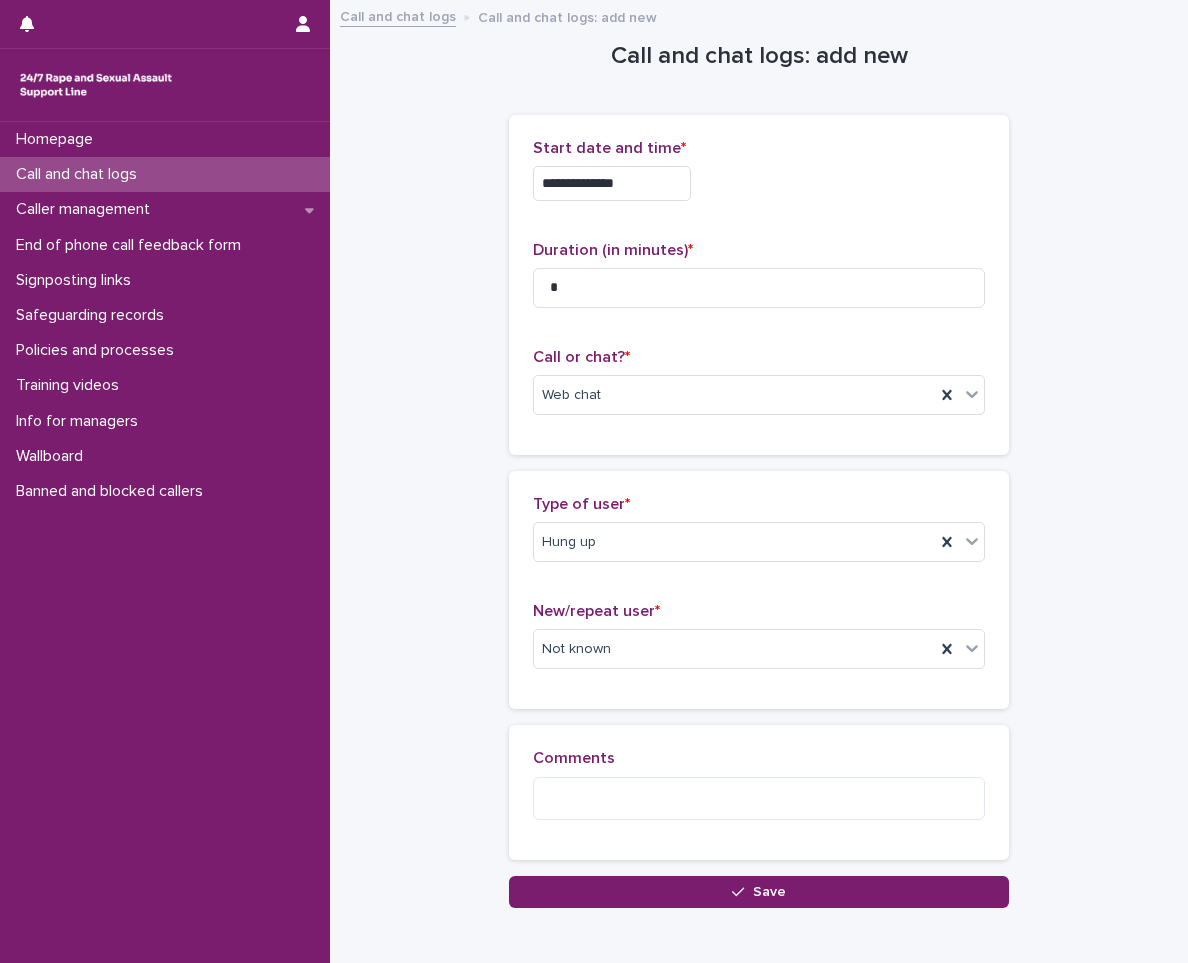click on "Save" at bounding box center [759, 892] 